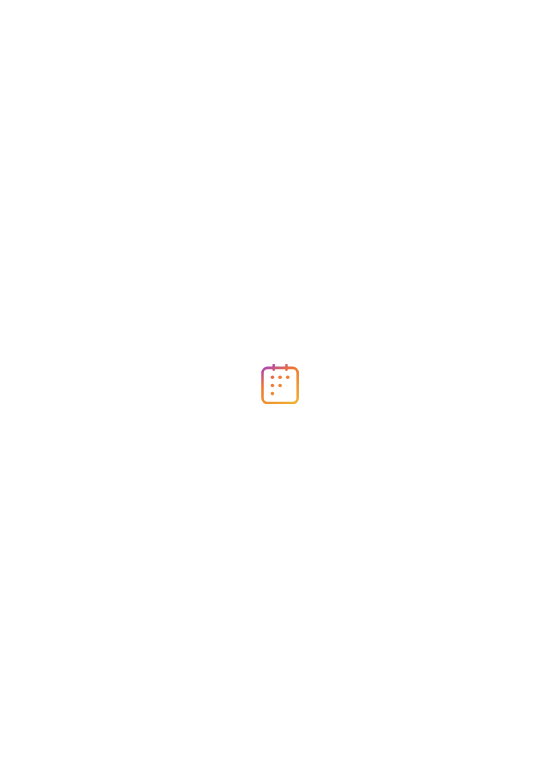 scroll, scrollTop: 0, scrollLeft: 0, axis: both 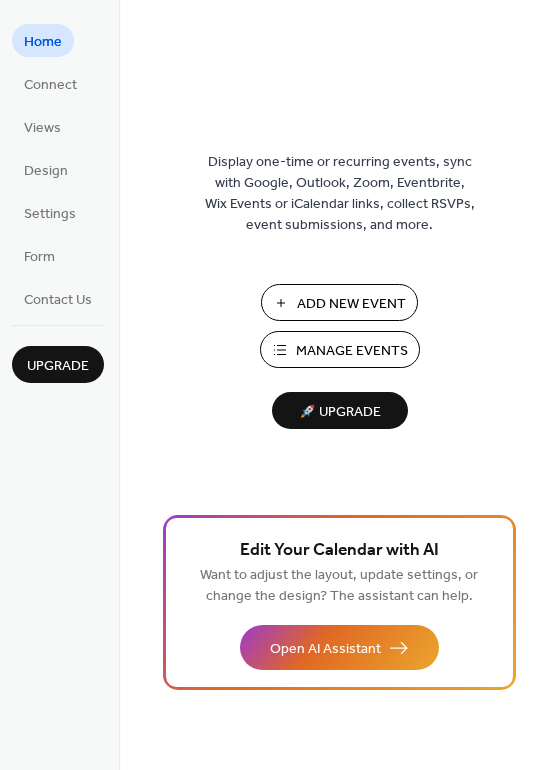 click on "Manage Events" at bounding box center [352, 351] 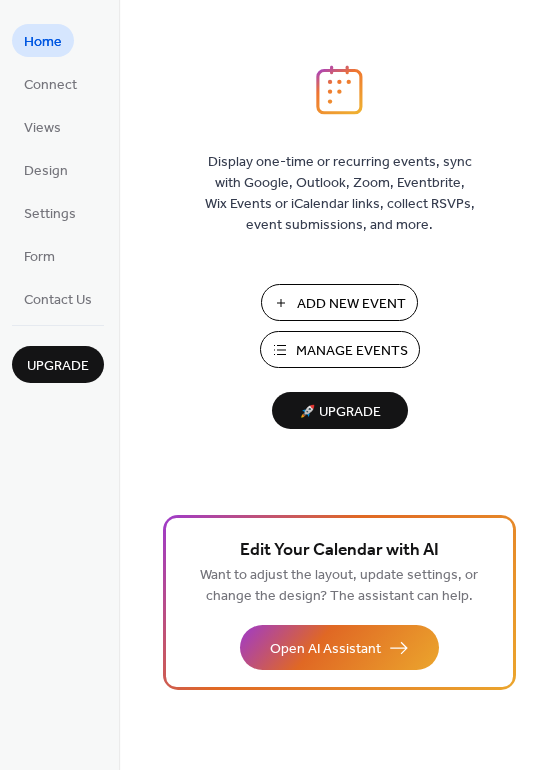 click on "Add New Event" at bounding box center [351, 304] 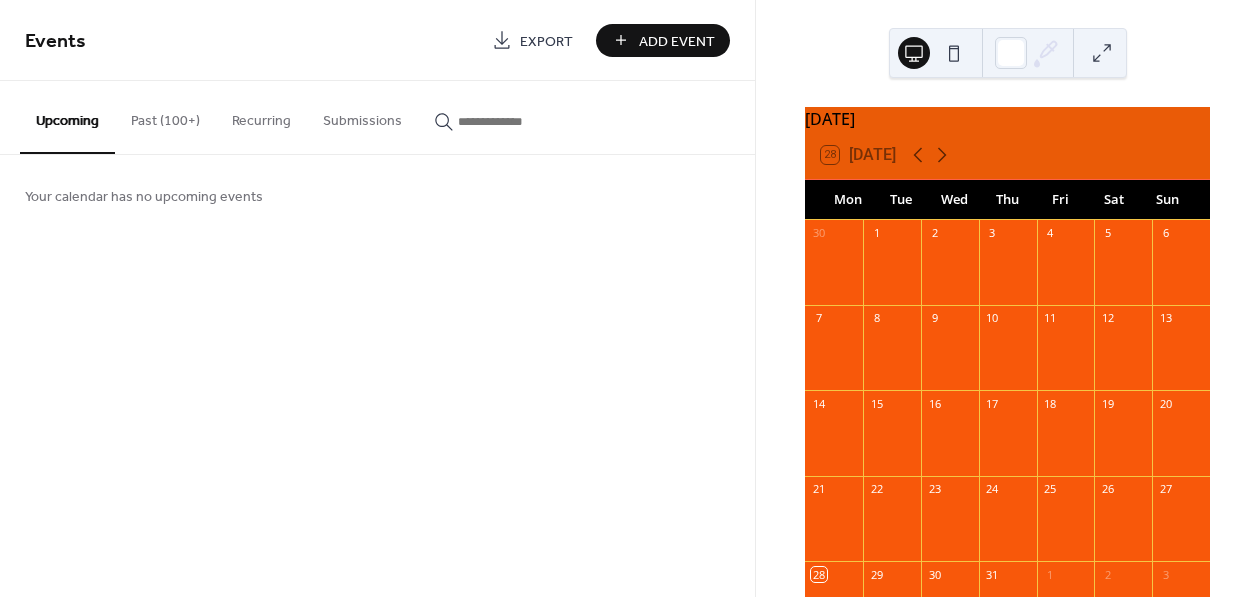 scroll, scrollTop: 0, scrollLeft: 0, axis: both 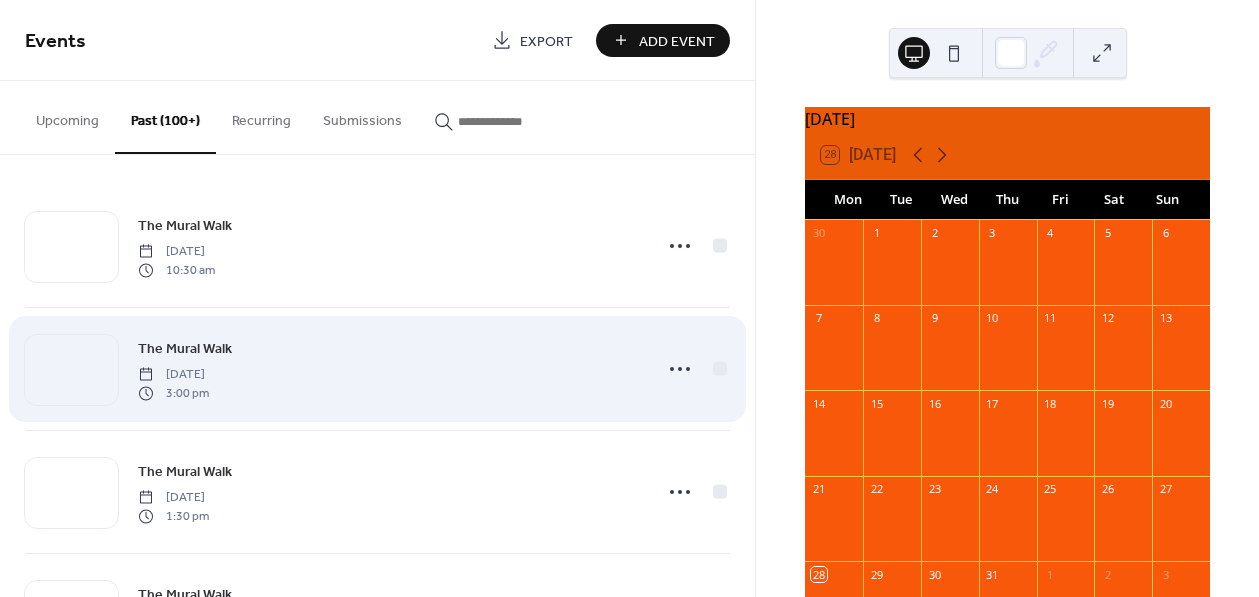click on "The Mural Walk" at bounding box center (185, 349) 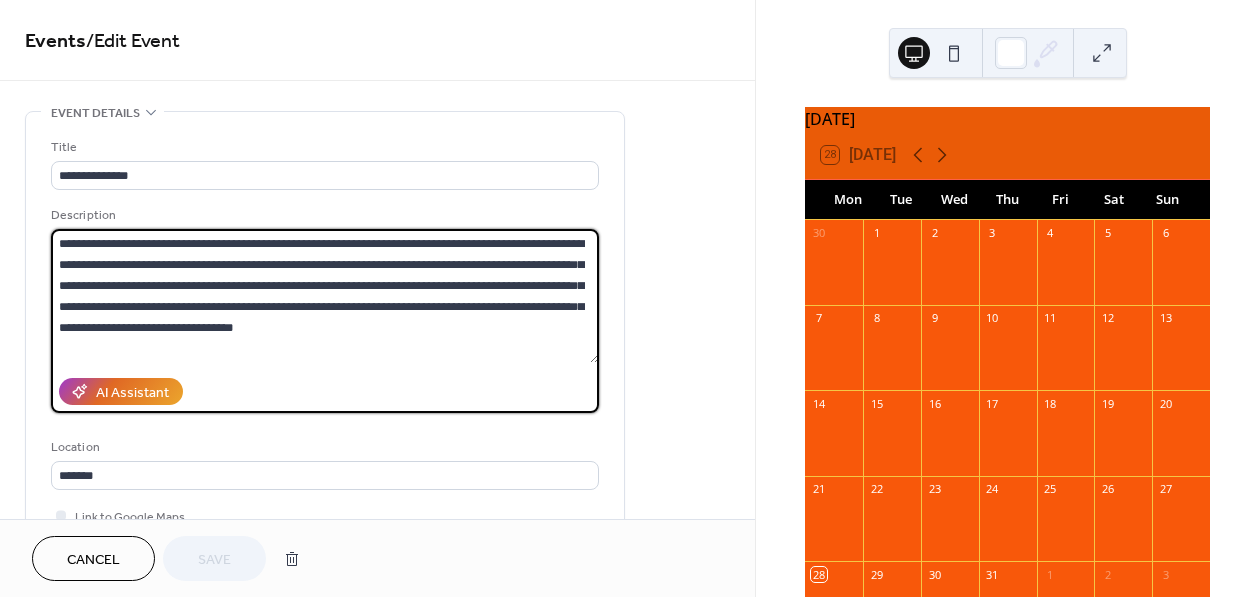 drag, startPoint x: 61, startPoint y: 241, endPoint x: 427, endPoint y: 317, distance: 373.80743 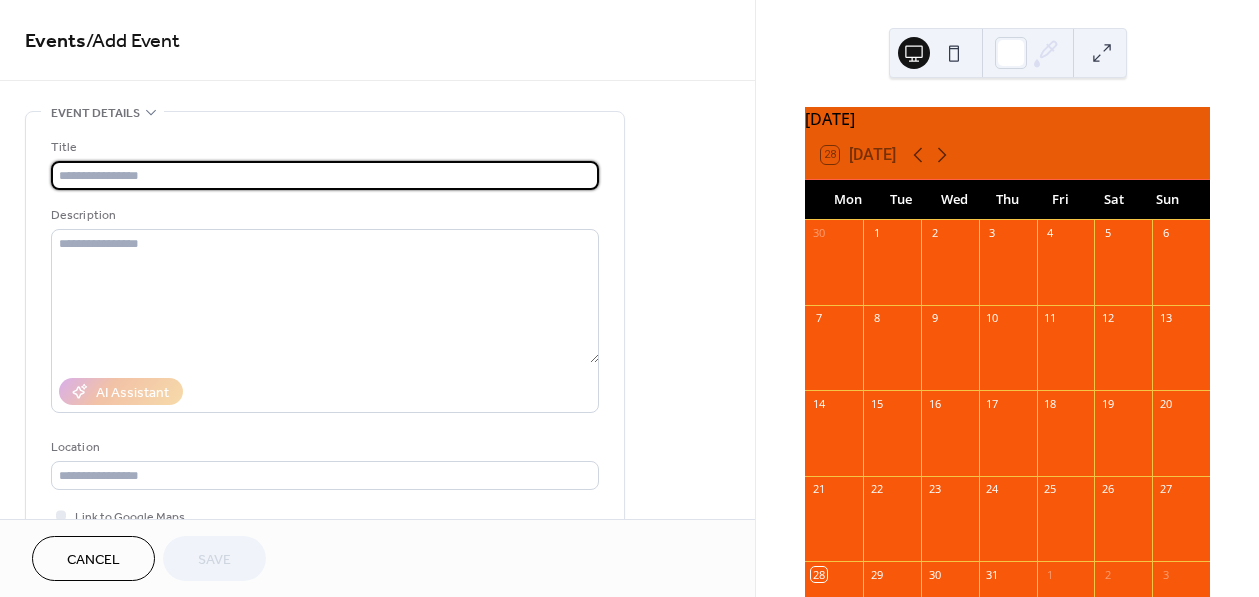 scroll, scrollTop: 0, scrollLeft: 0, axis: both 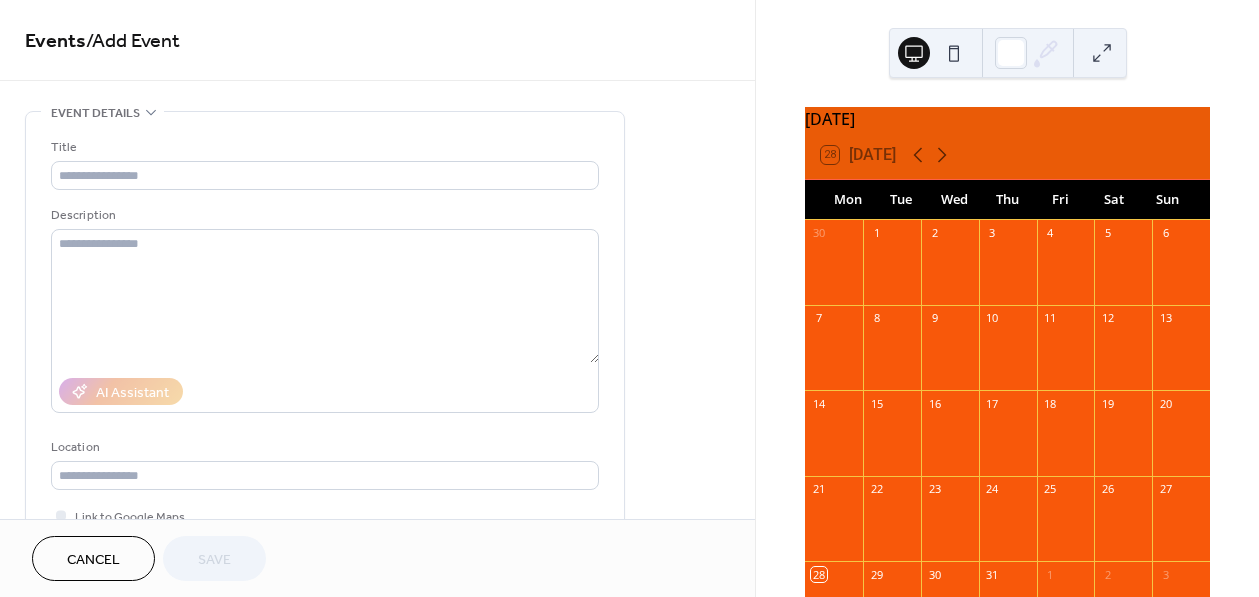 click on "[DATE]" at bounding box center [1007, 119] 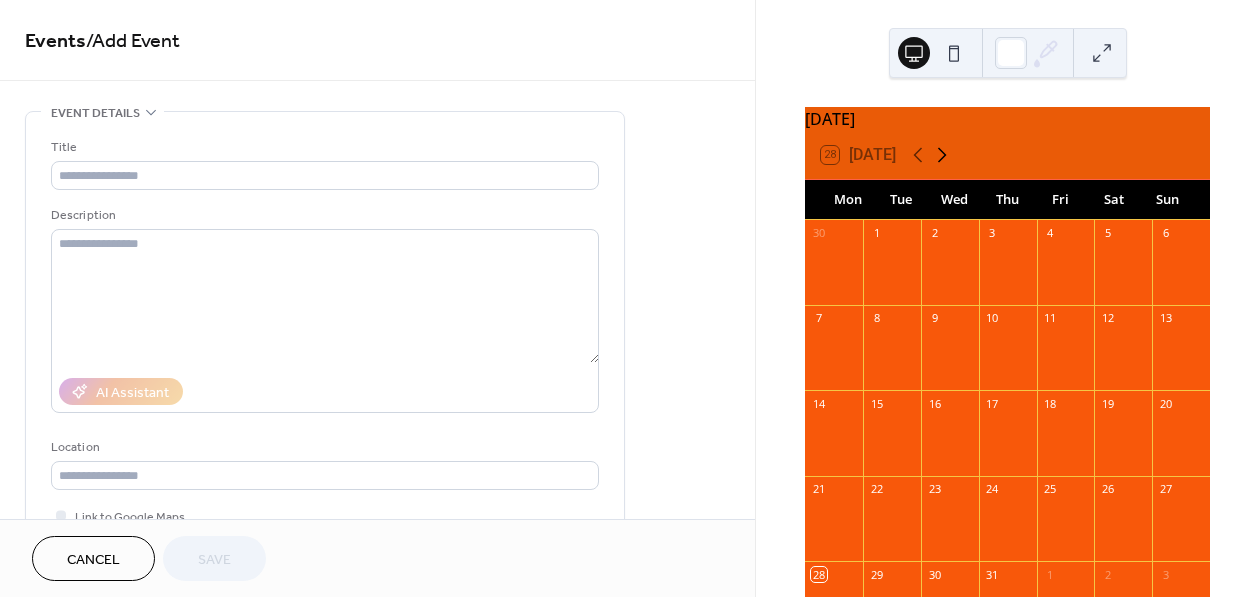 click 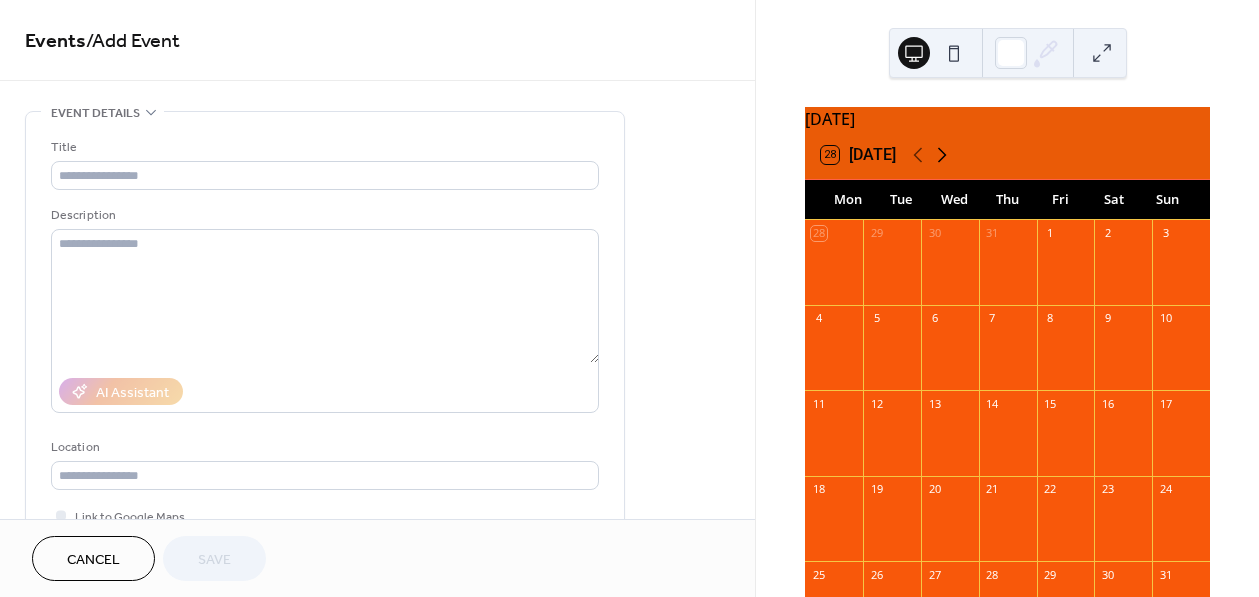 click 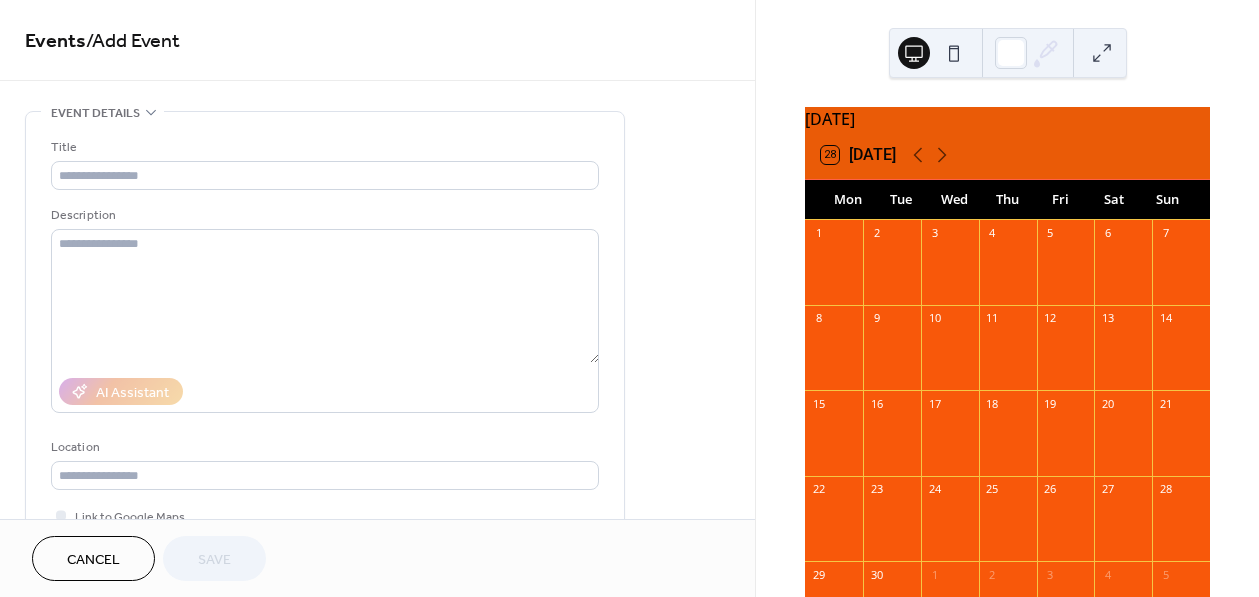 click on "27" at bounding box center [1107, 489] 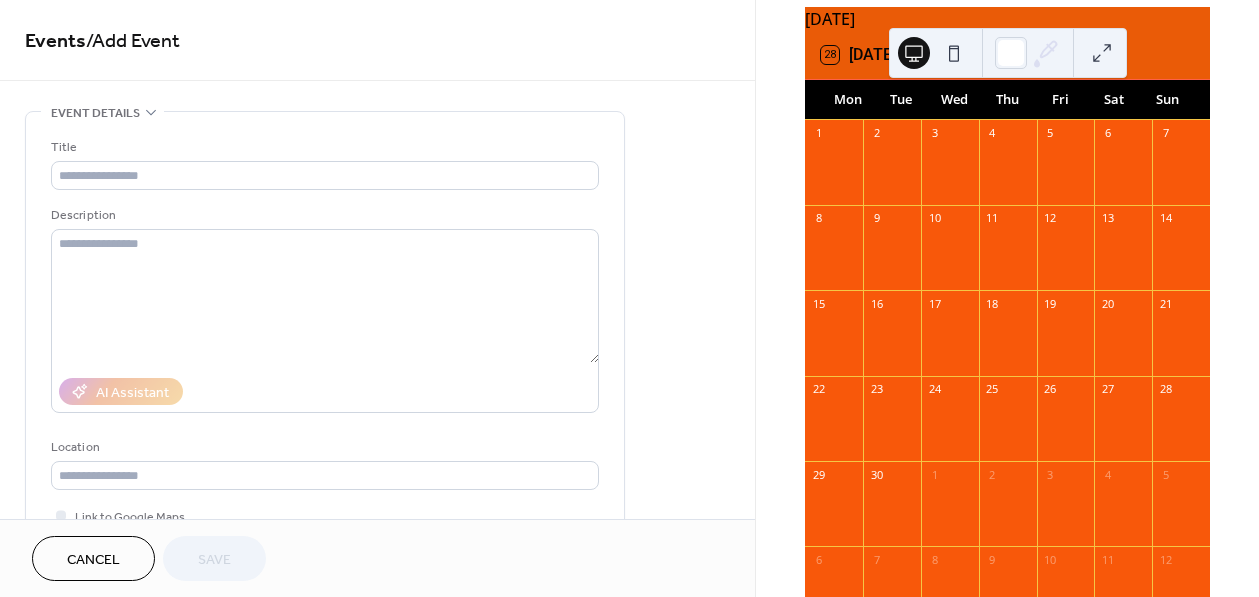 scroll, scrollTop: 111, scrollLeft: 0, axis: vertical 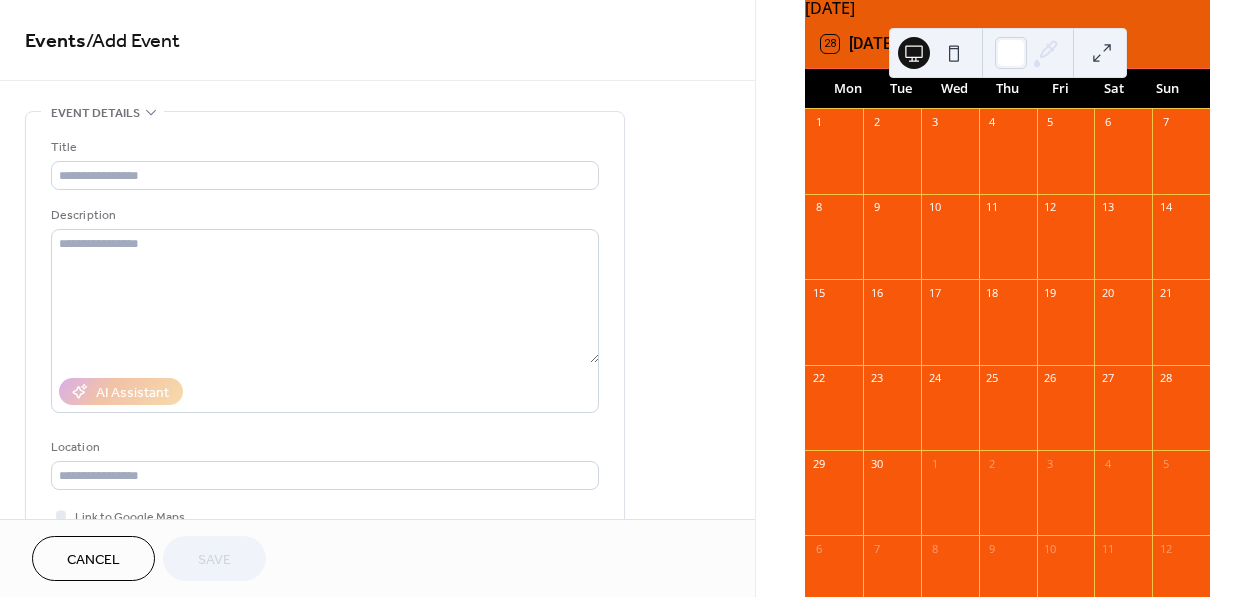click on "27" at bounding box center [1107, 378] 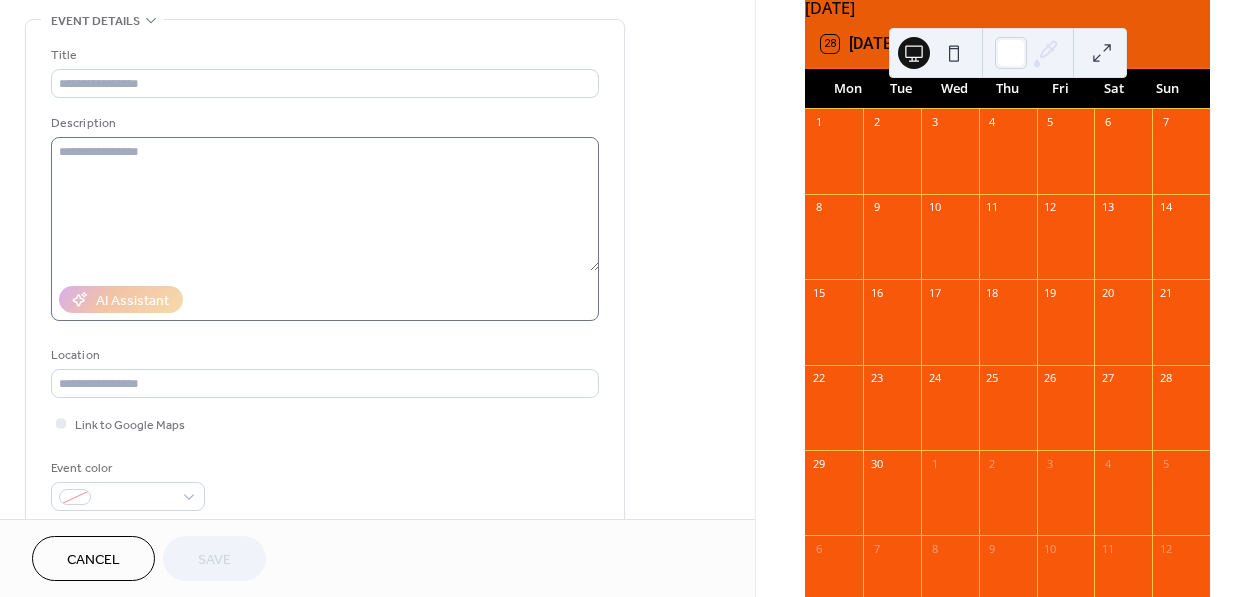 scroll, scrollTop: 0, scrollLeft: 0, axis: both 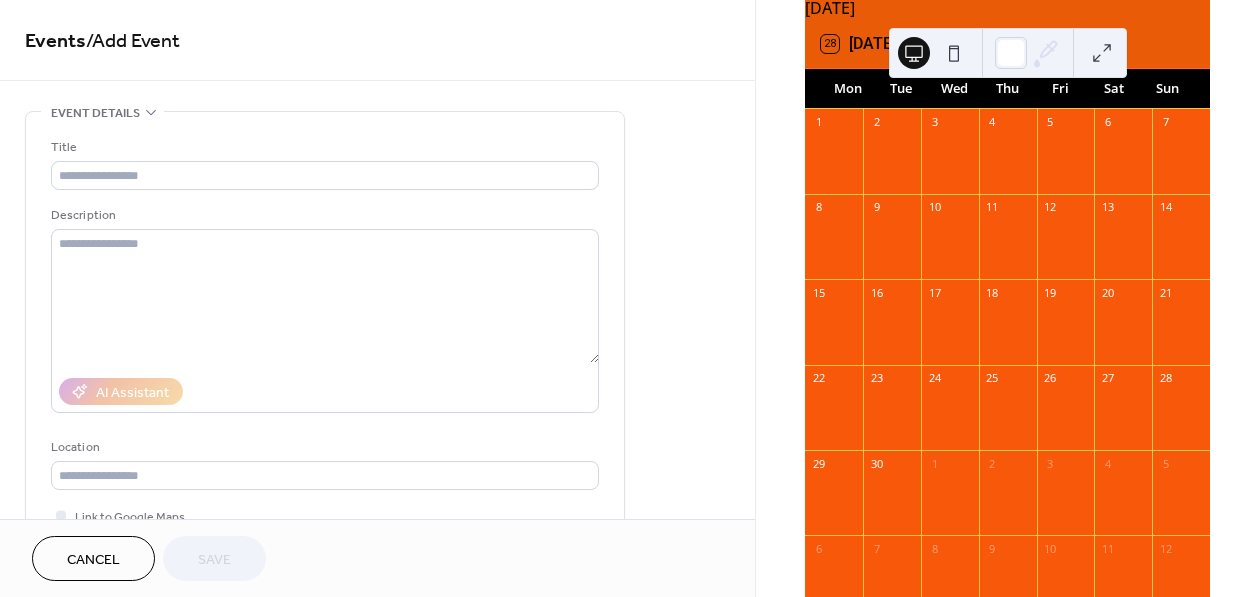 click on "Title" at bounding box center (325, 163) 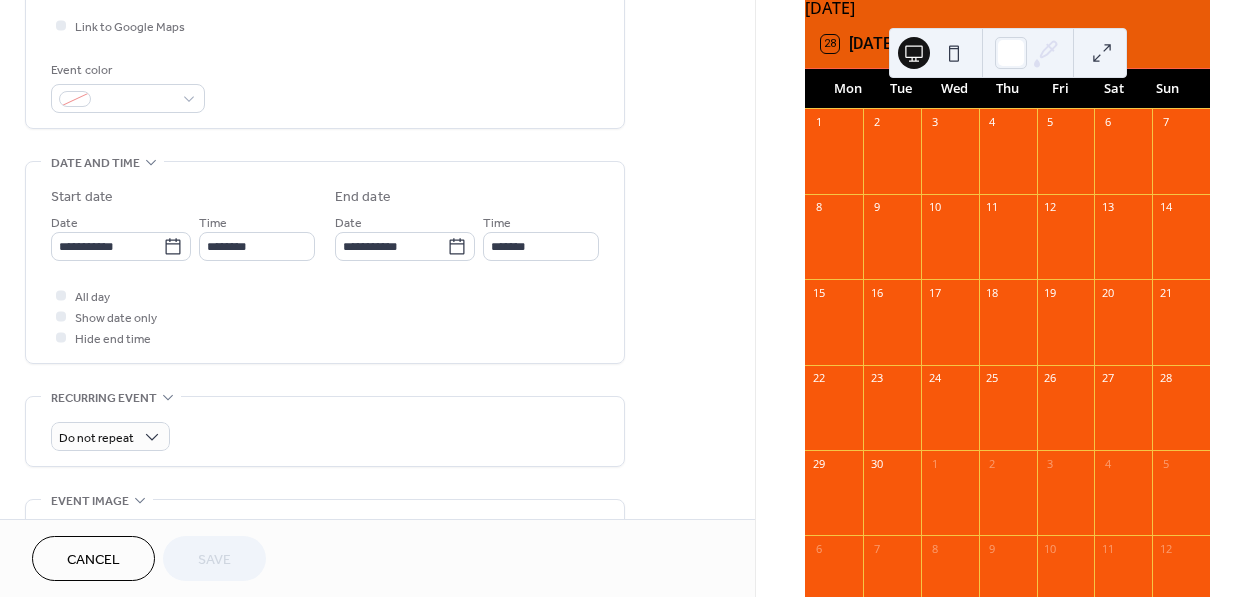 scroll, scrollTop: 495, scrollLeft: 0, axis: vertical 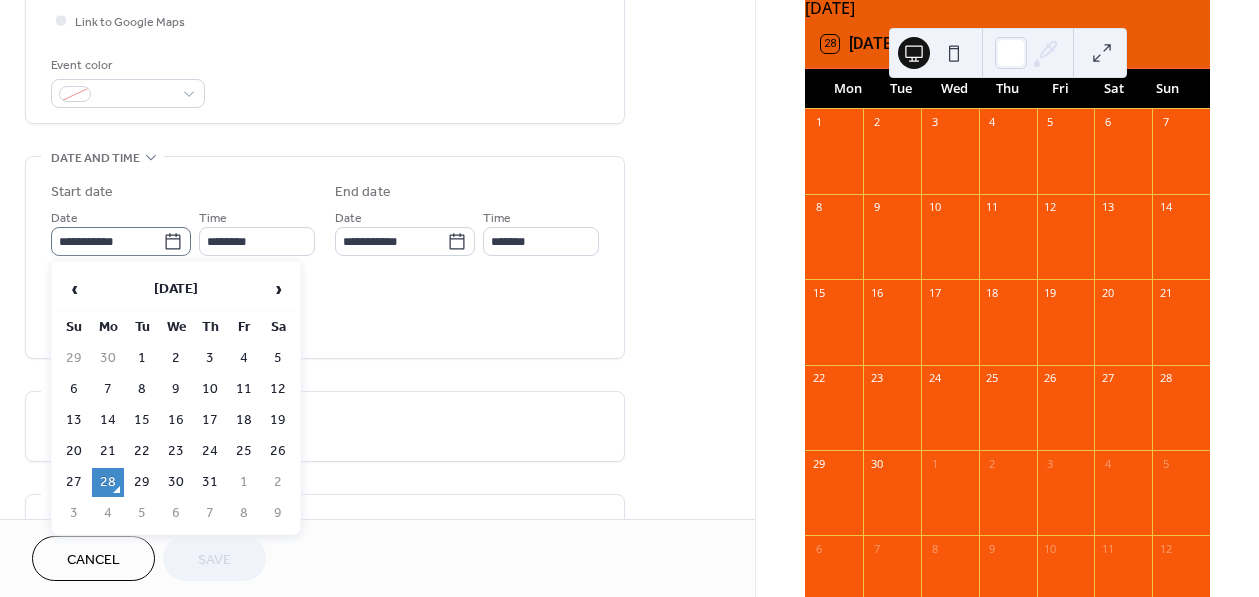 click 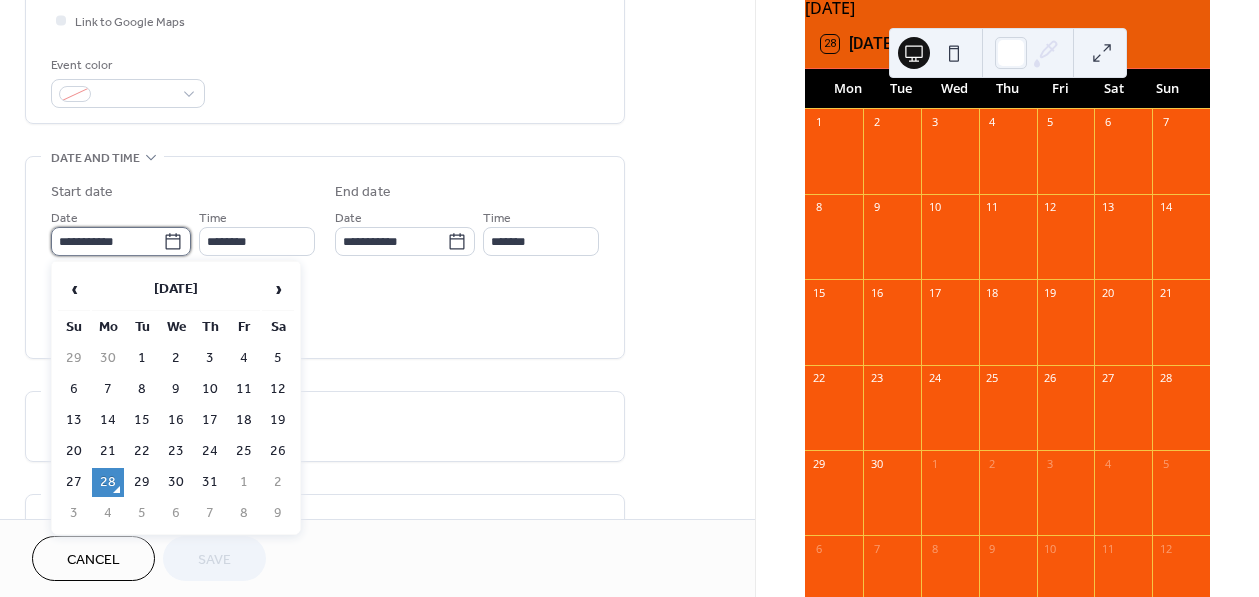 click on "**********" at bounding box center [107, 241] 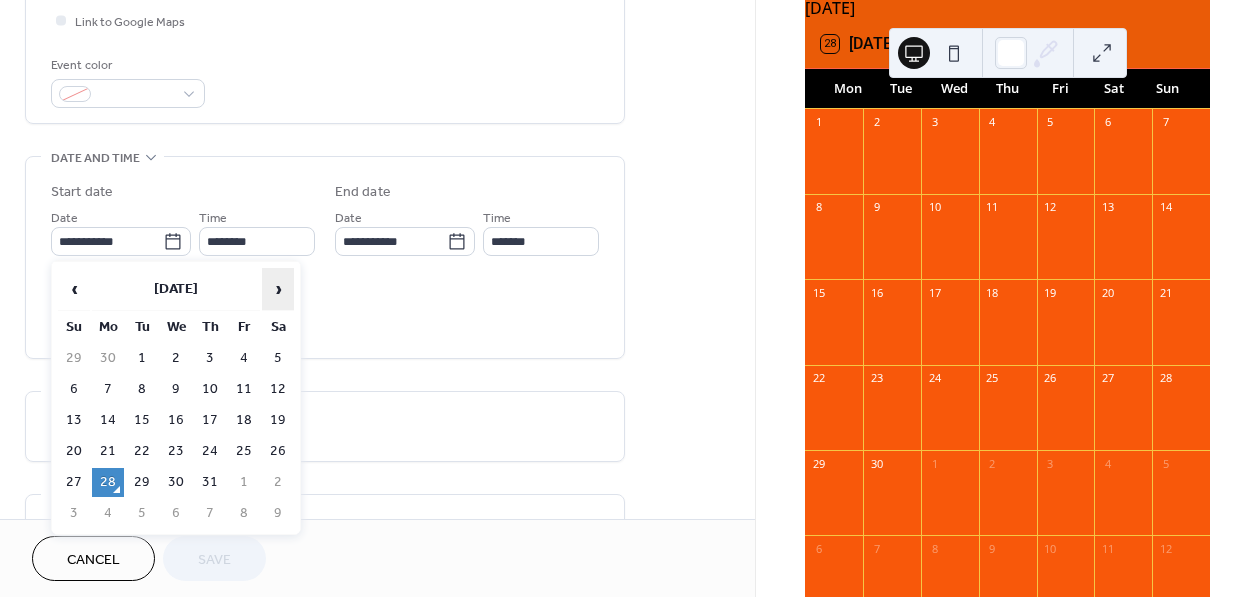 click on "›" at bounding box center (278, 289) 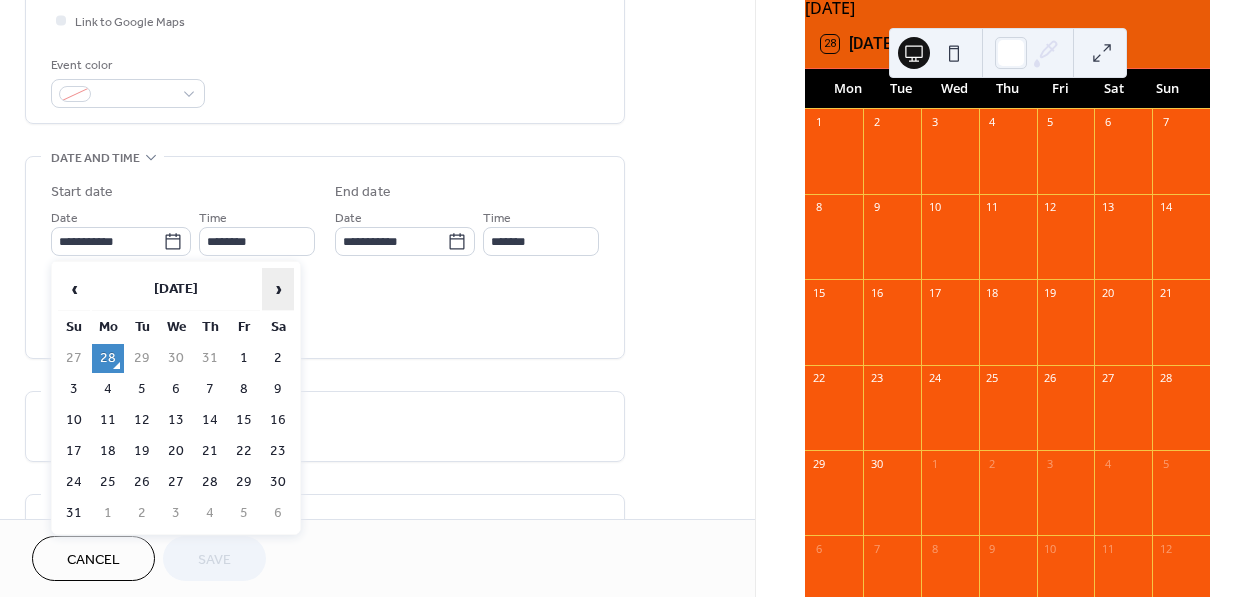 click on "›" at bounding box center [278, 289] 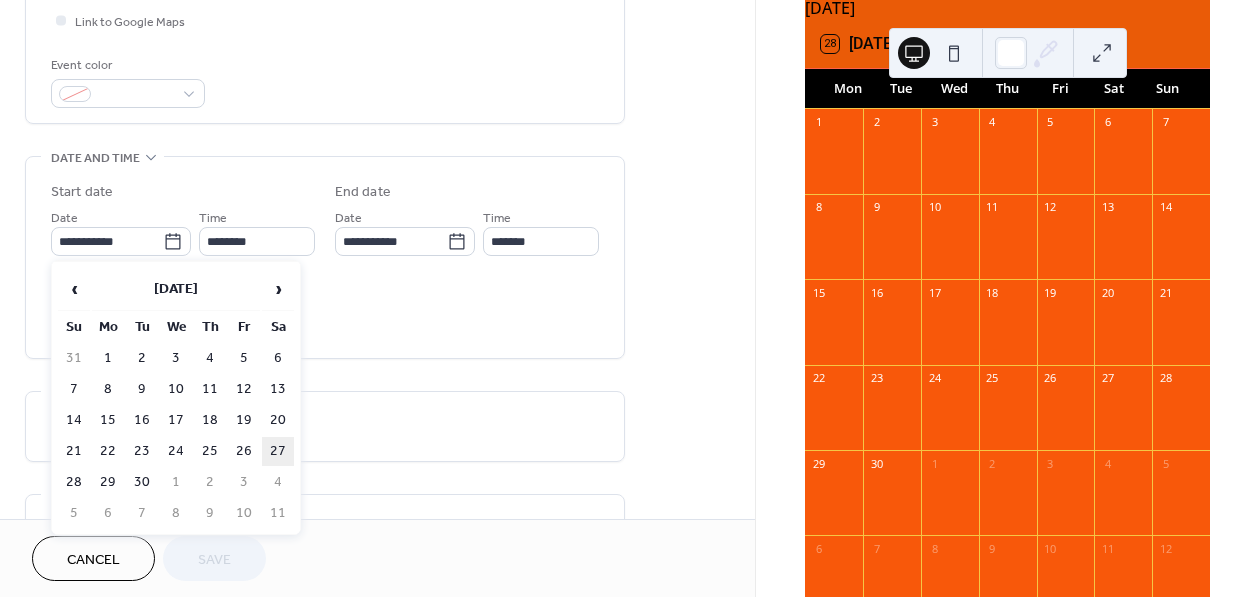 click on "27" at bounding box center [278, 451] 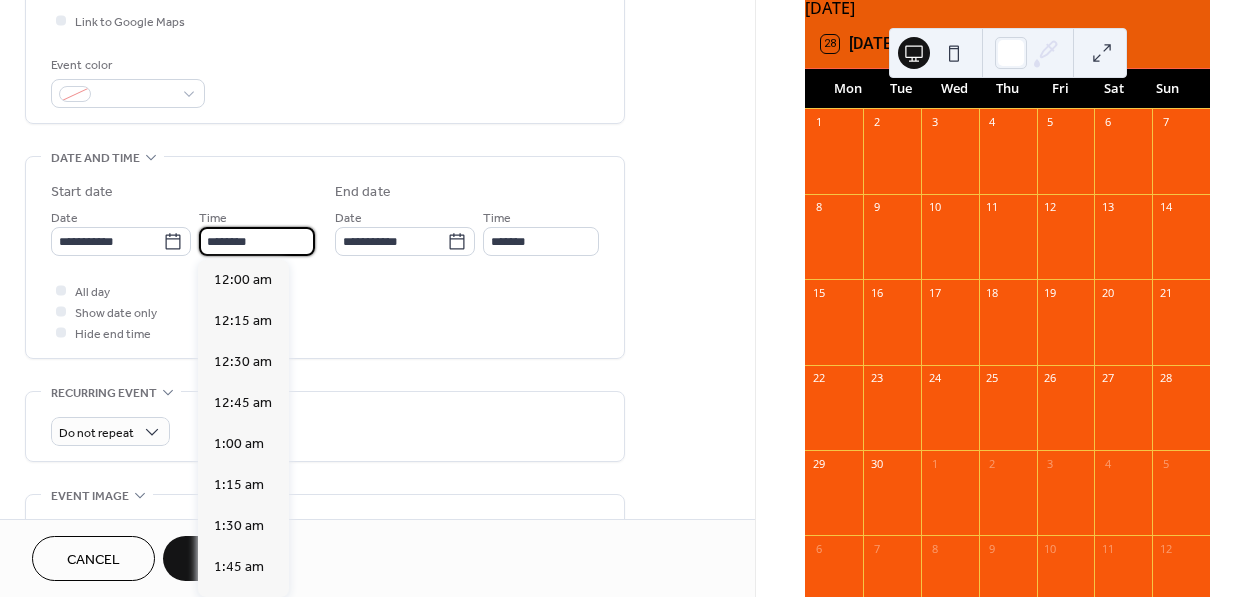 click on "********" at bounding box center (257, 241) 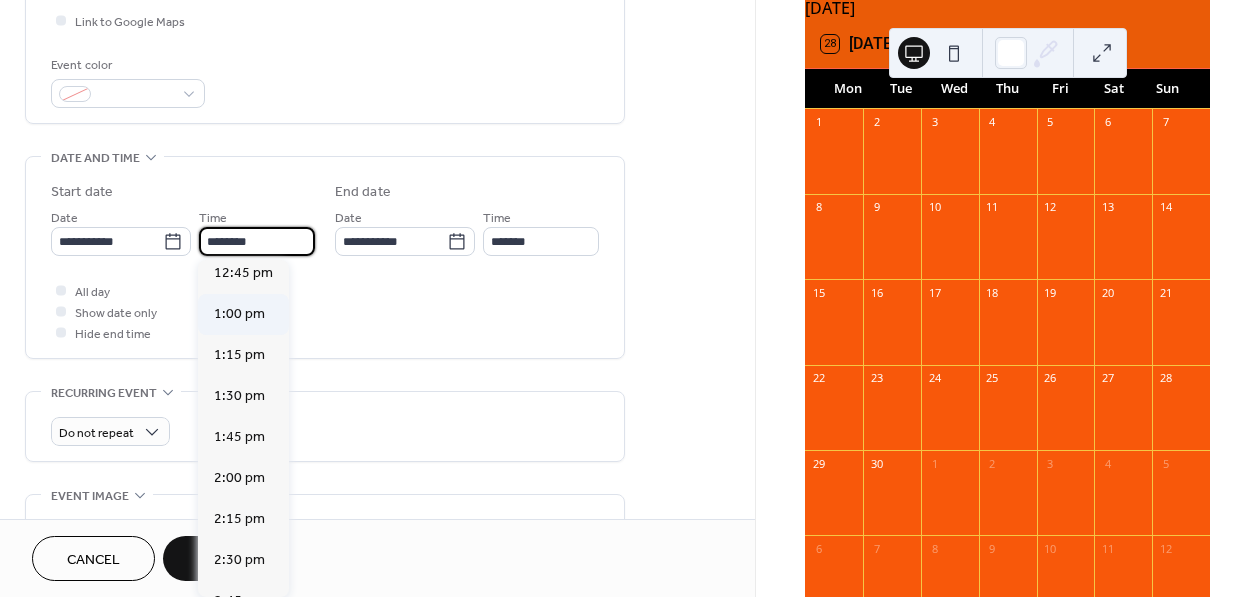 scroll, scrollTop: 2128, scrollLeft: 0, axis: vertical 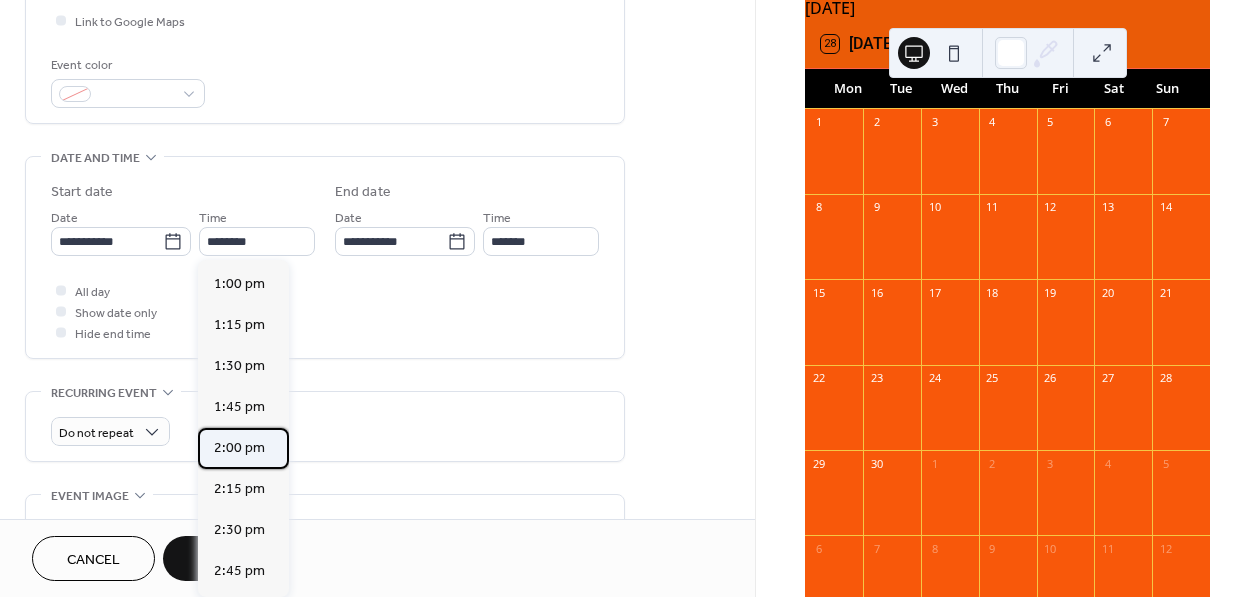 click on "2:00 pm" at bounding box center (239, 448) 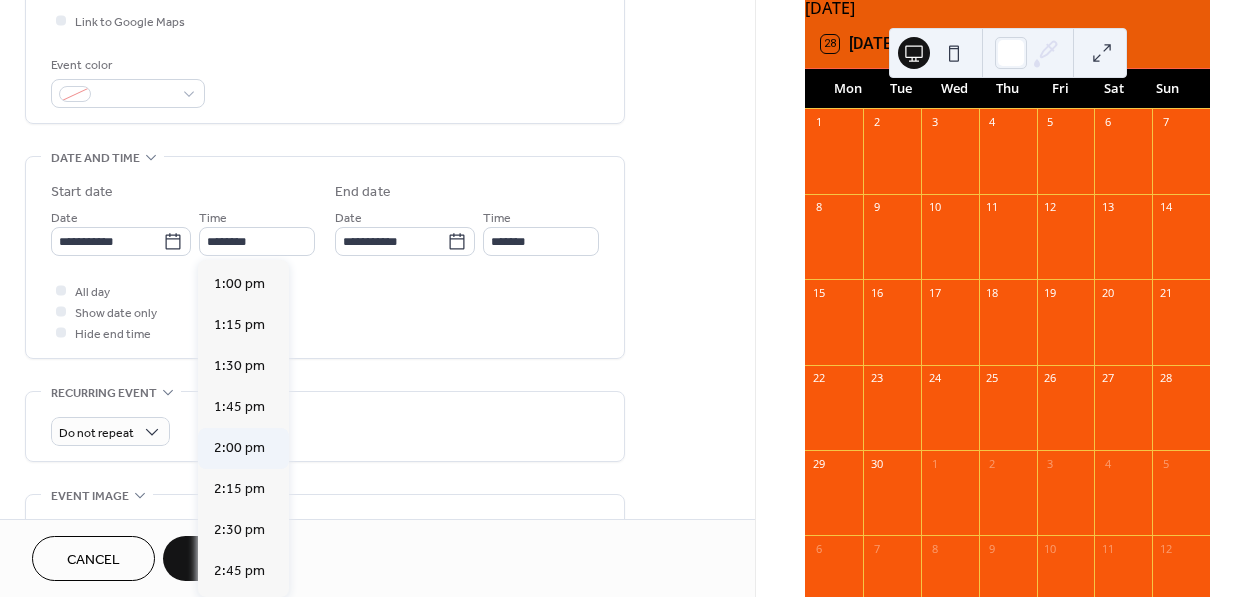 type on "*******" 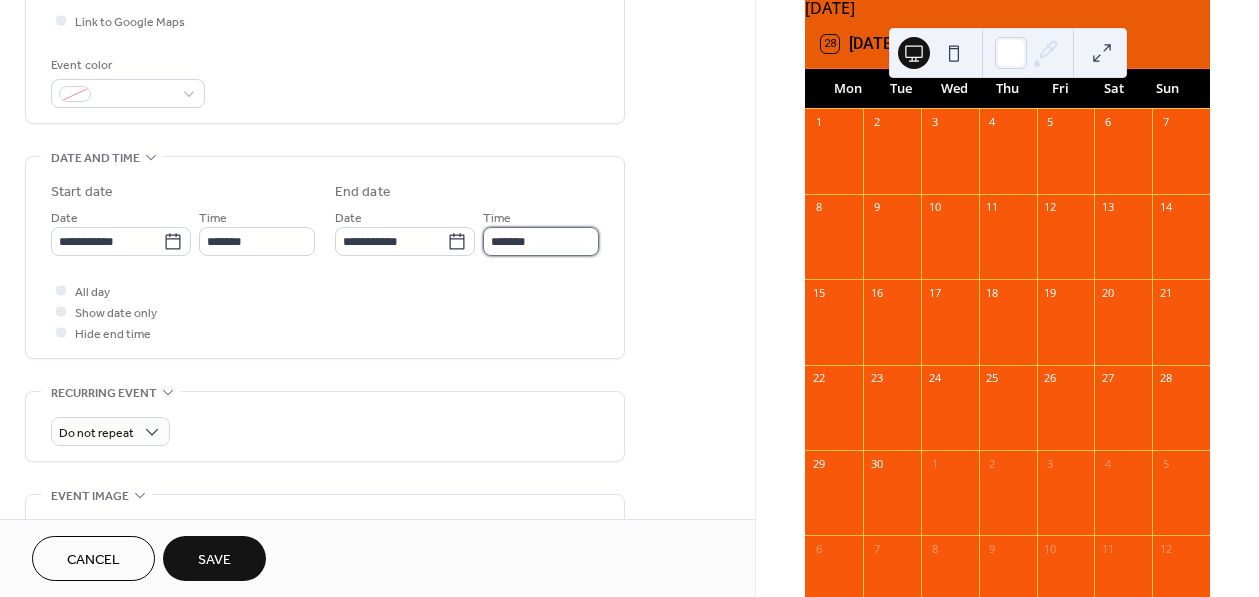 click on "*******" at bounding box center [541, 241] 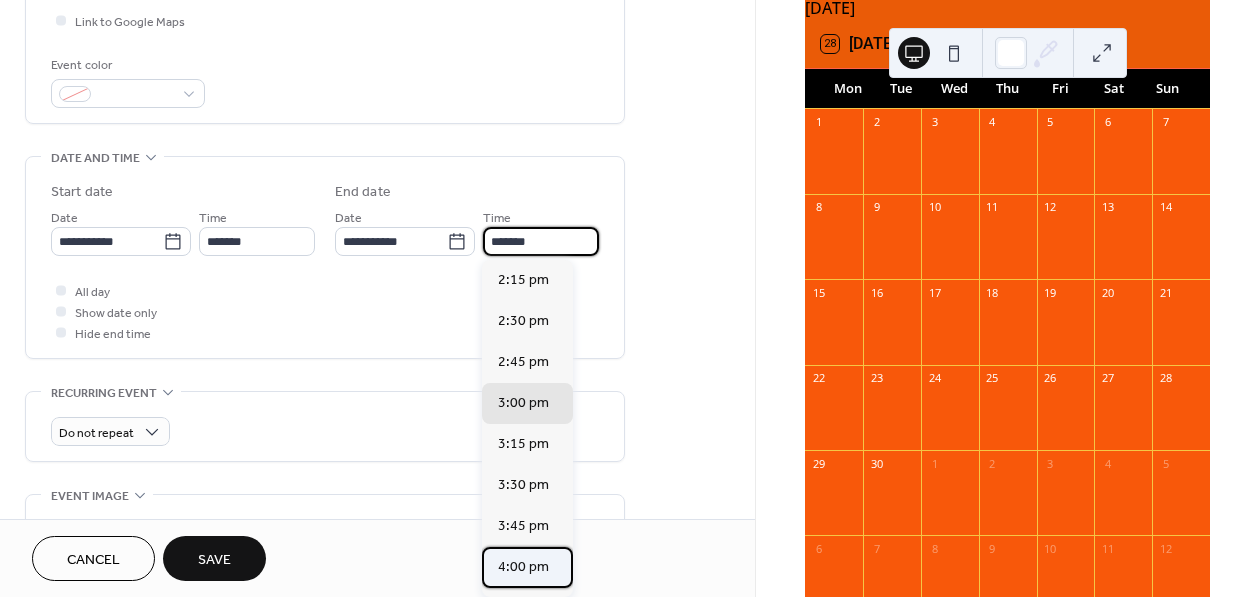 click on "4:00 pm" at bounding box center (523, 567) 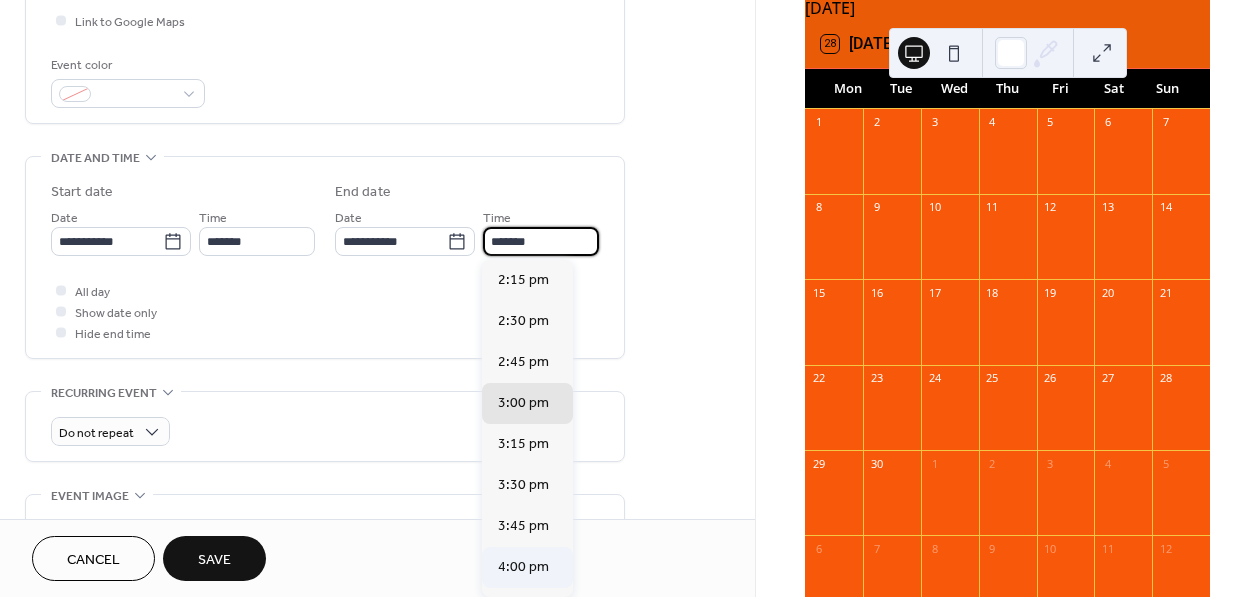 type on "*******" 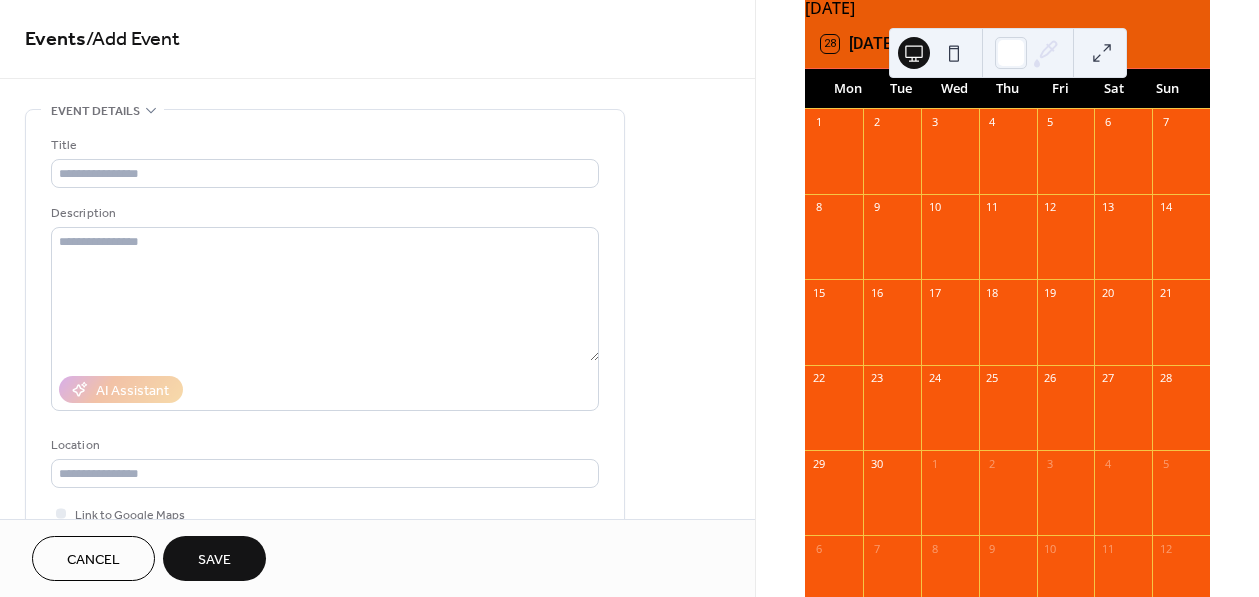scroll, scrollTop: 0, scrollLeft: 0, axis: both 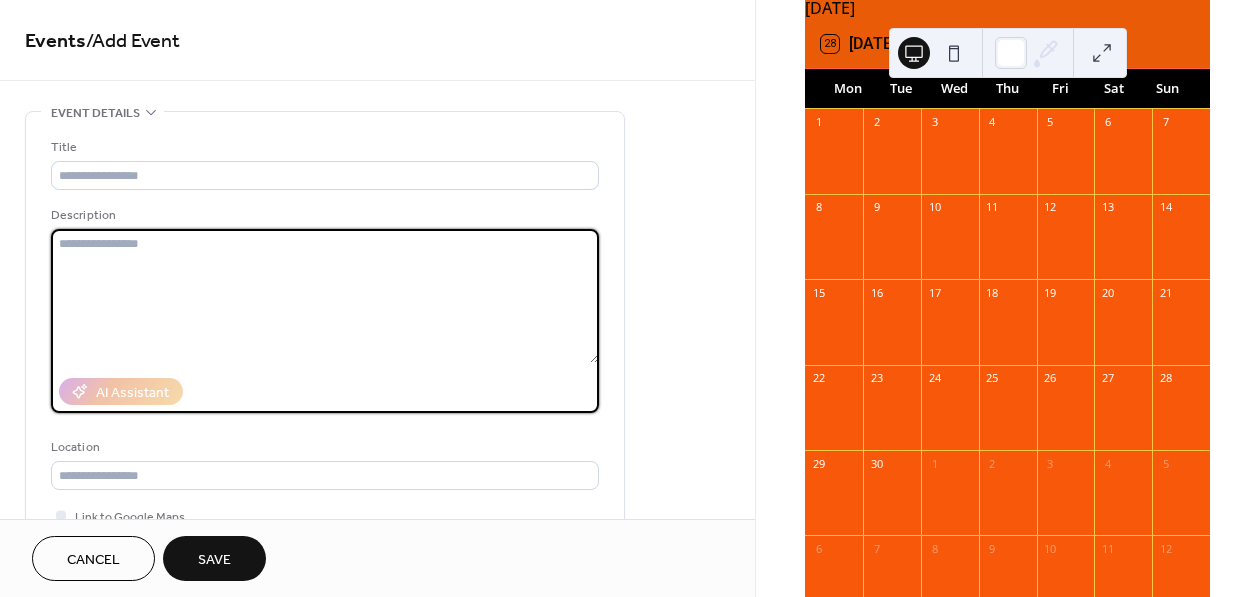 click at bounding box center [325, 296] 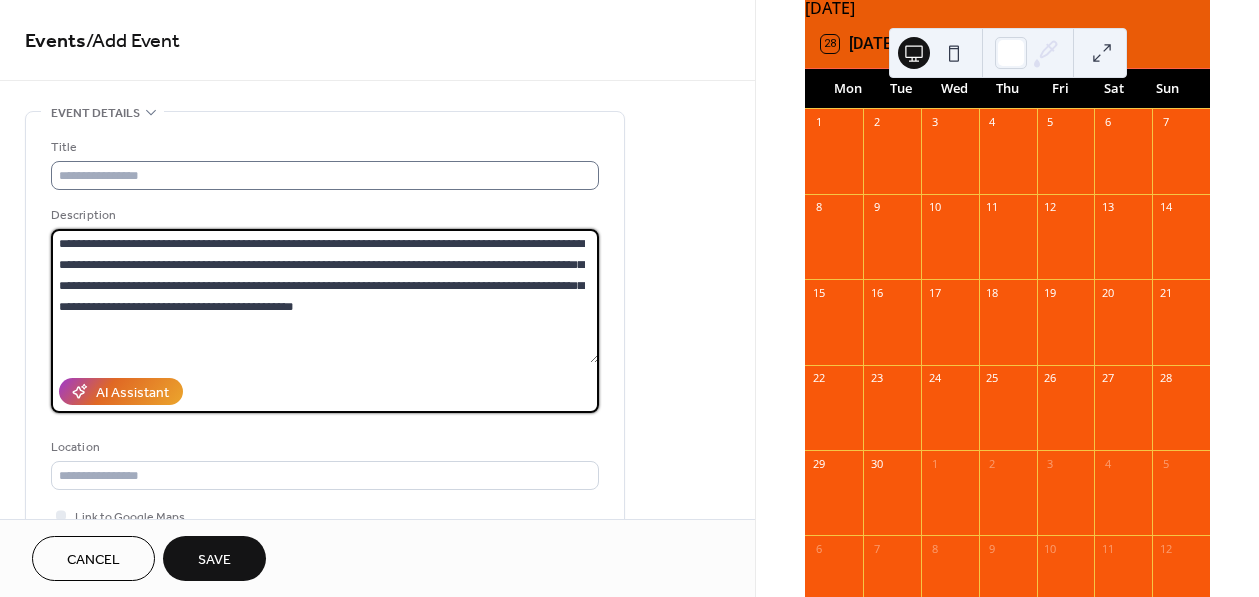 type on "**********" 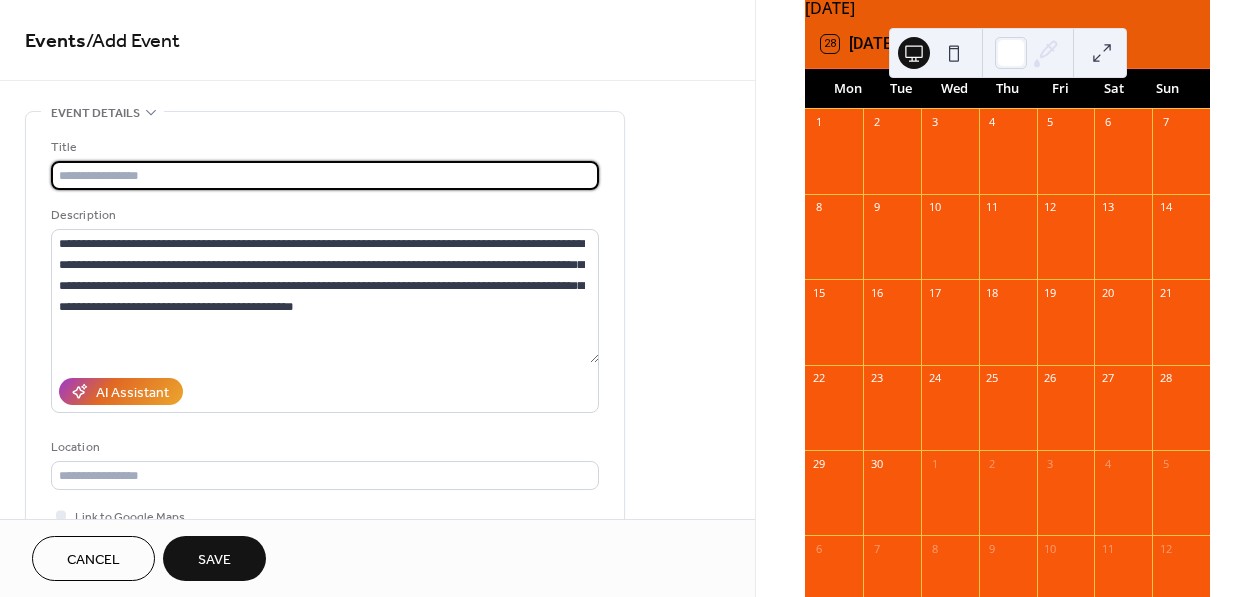 click at bounding box center [325, 175] 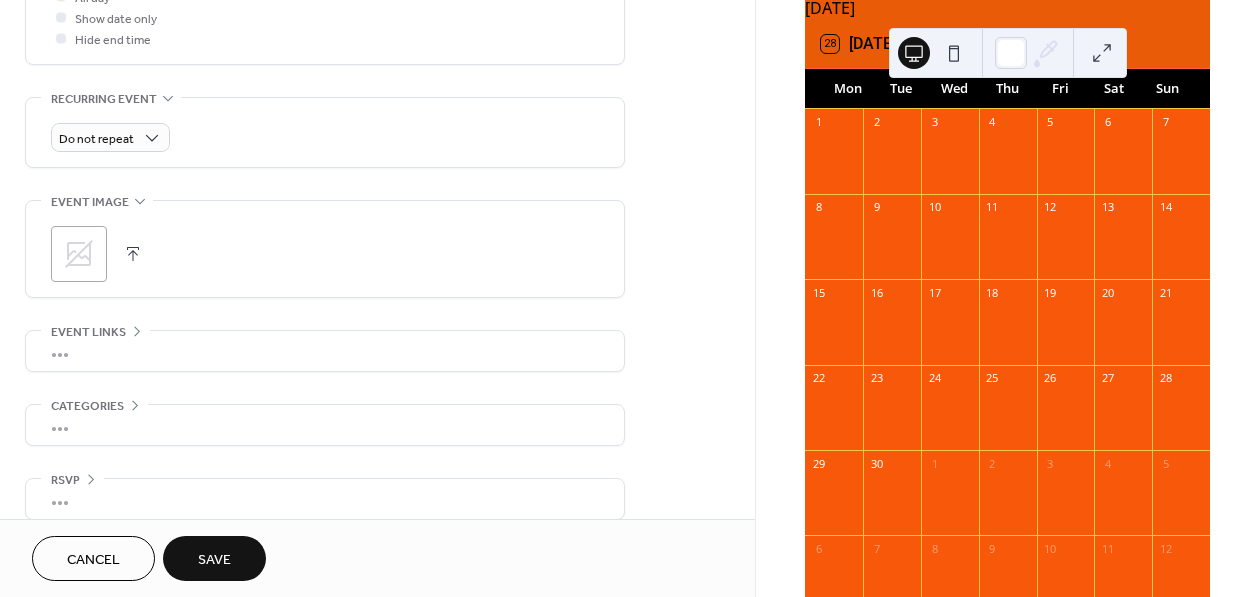 scroll, scrollTop: 810, scrollLeft: 0, axis: vertical 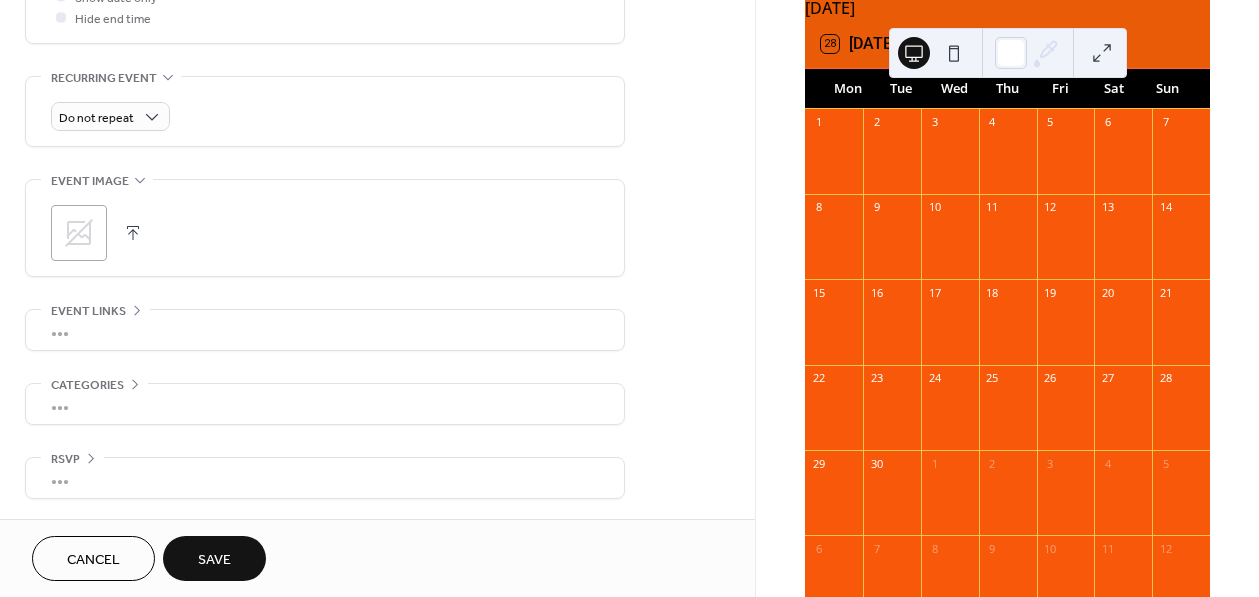 click on "Cancel" at bounding box center [93, 560] 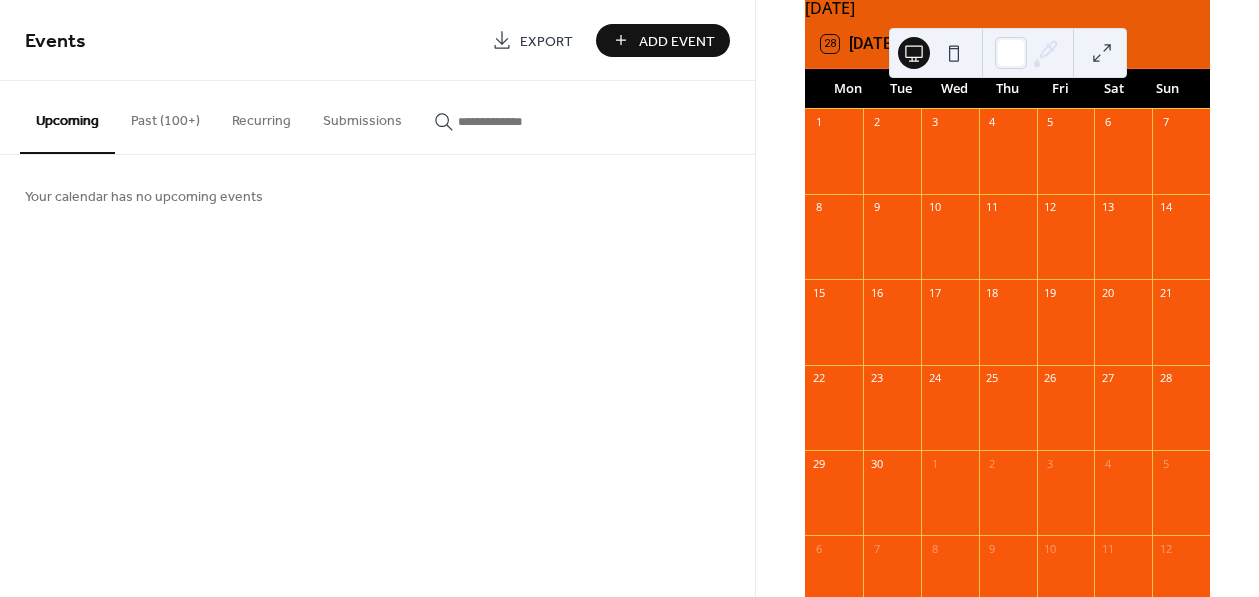 click on "Add Event" at bounding box center [677, 41] 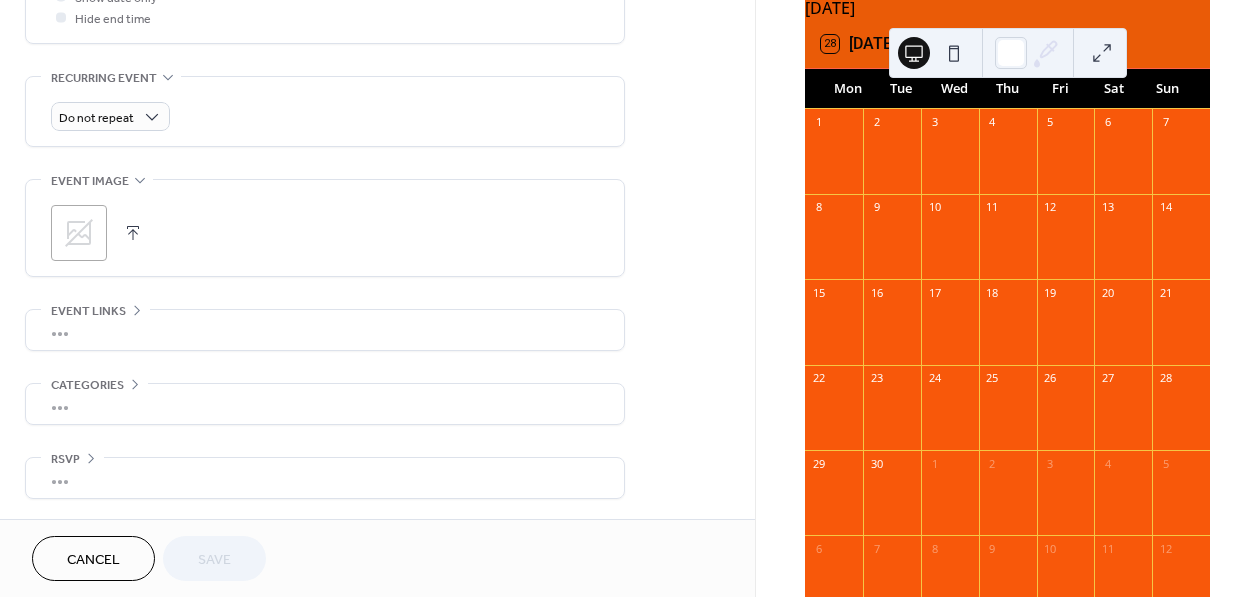 scroll, scrollTop: 802, scrollLeft: 0, axis: vertical 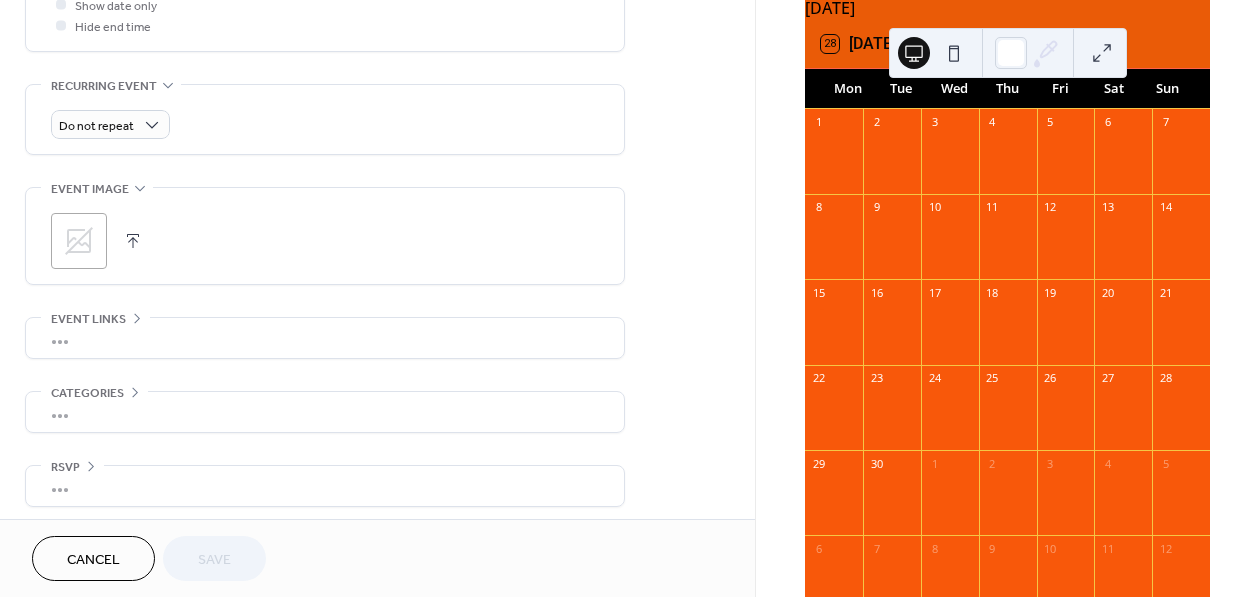 click on "Cancel" at bounding box center [93, 560] 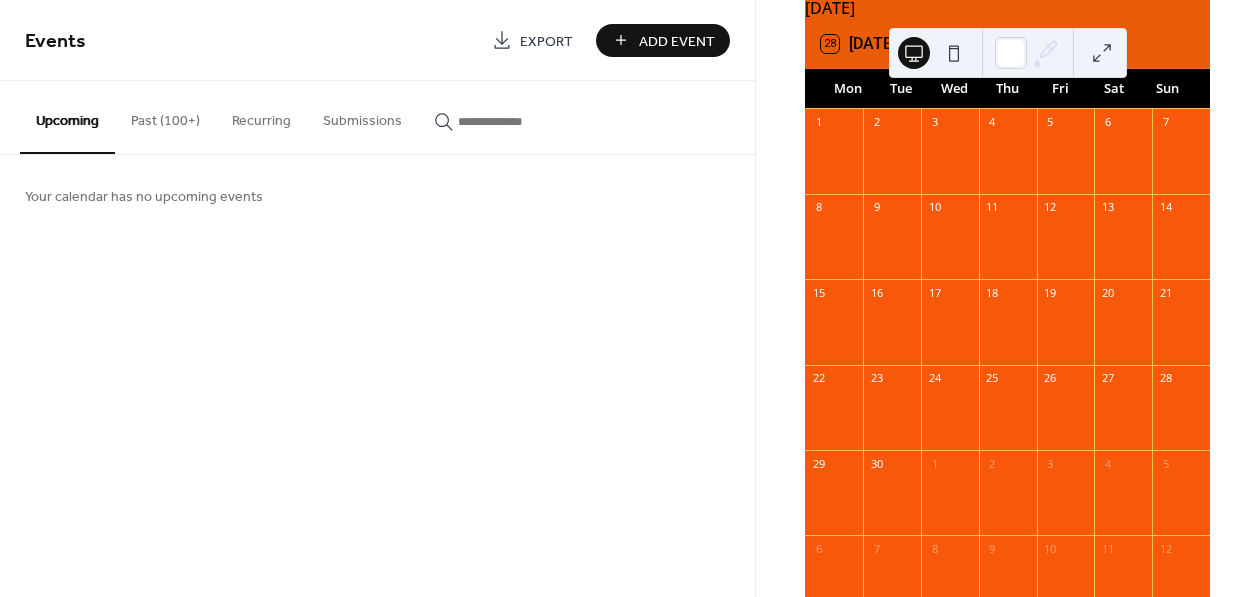 click on "Past (100+)" at bounding box center (165, 116) 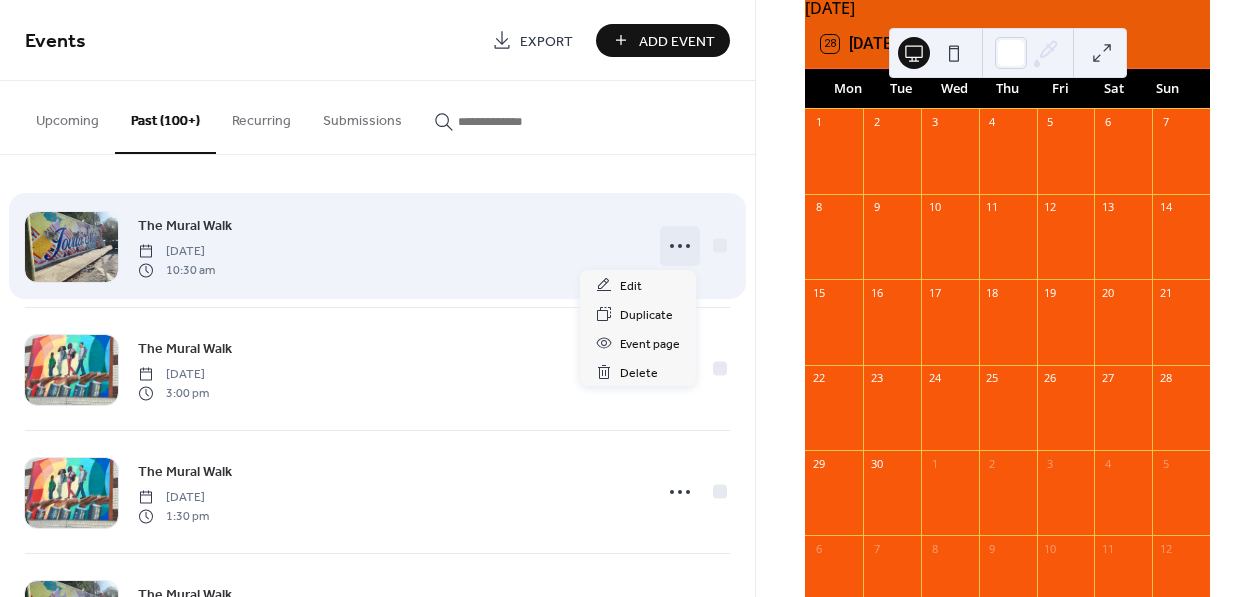 click 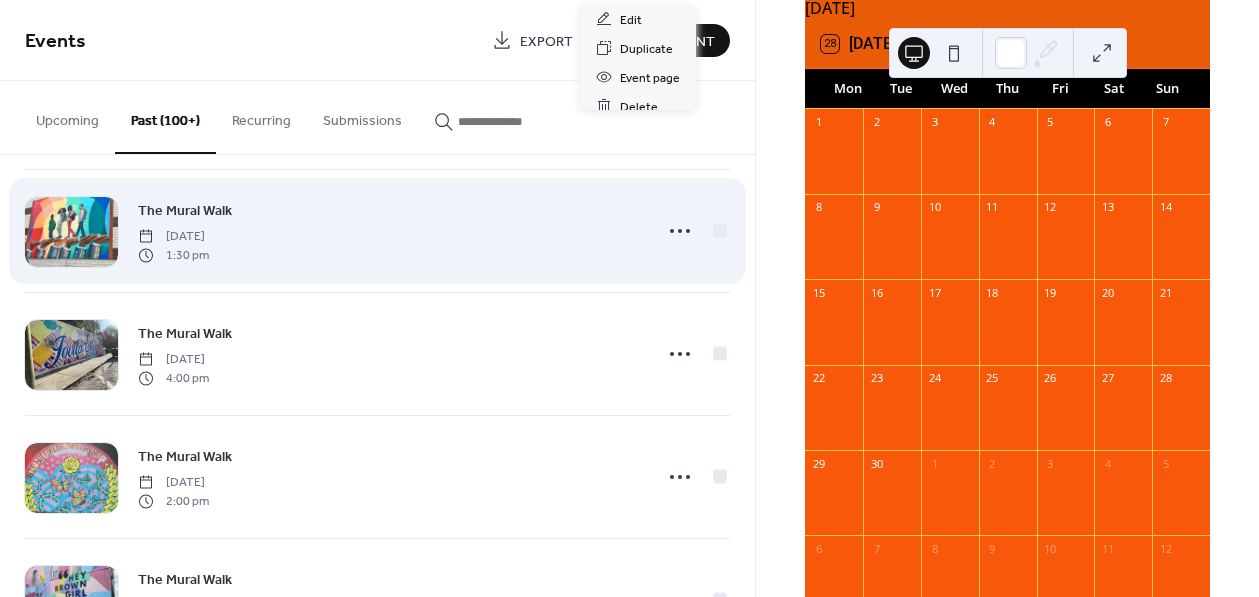 scroll, scrollTop: 252, scrollLeft: 0, axis: vertical 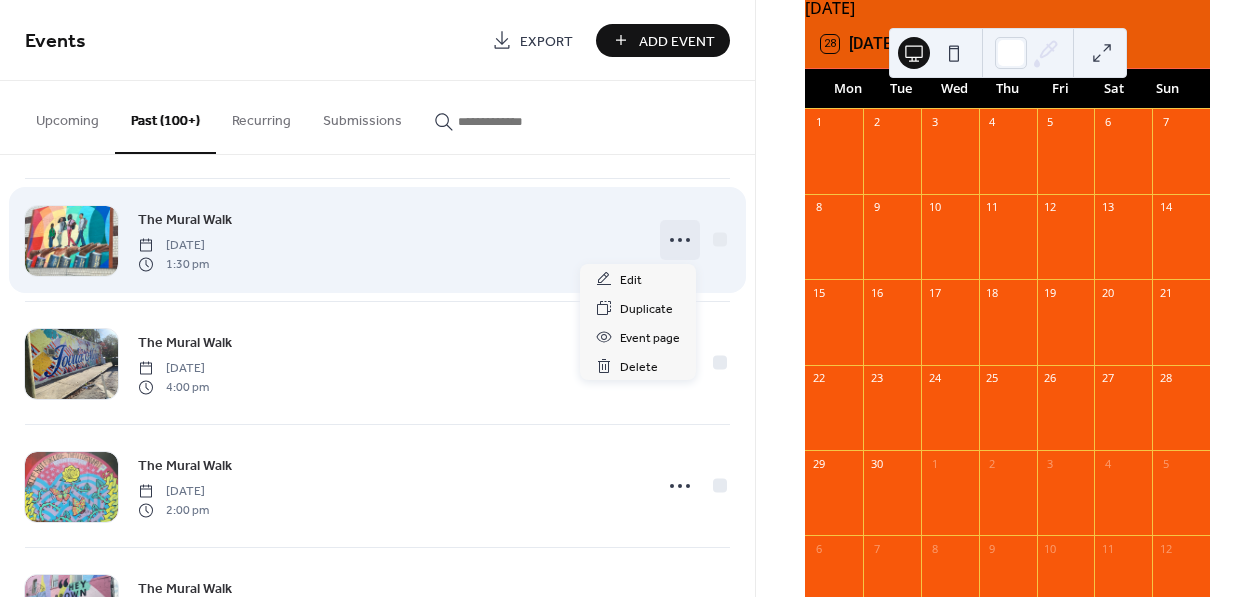 click 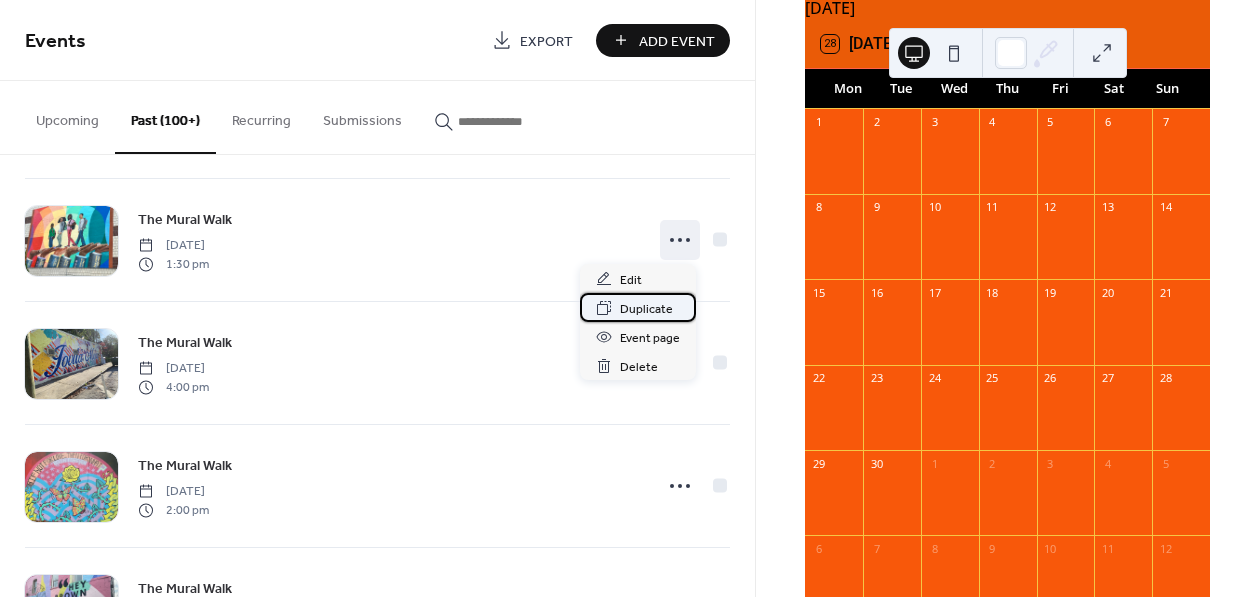 click on "Duplicate" at bounding box center [646, 309] 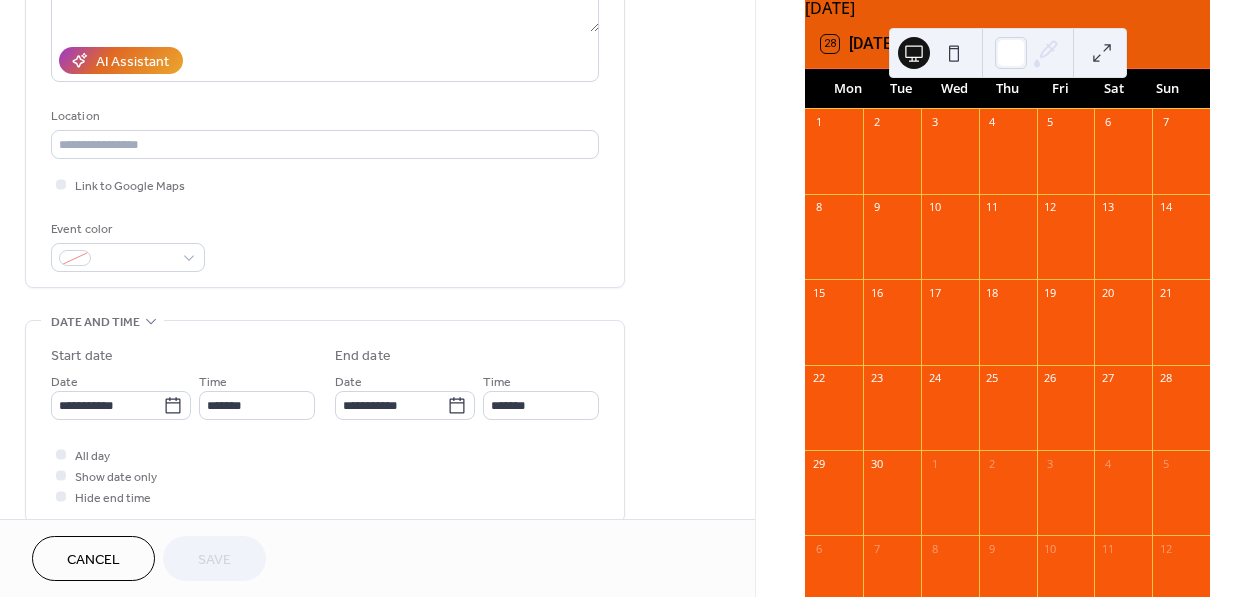 scroll, scrollTop: 340, scrollLeft: 0, axis: vertical 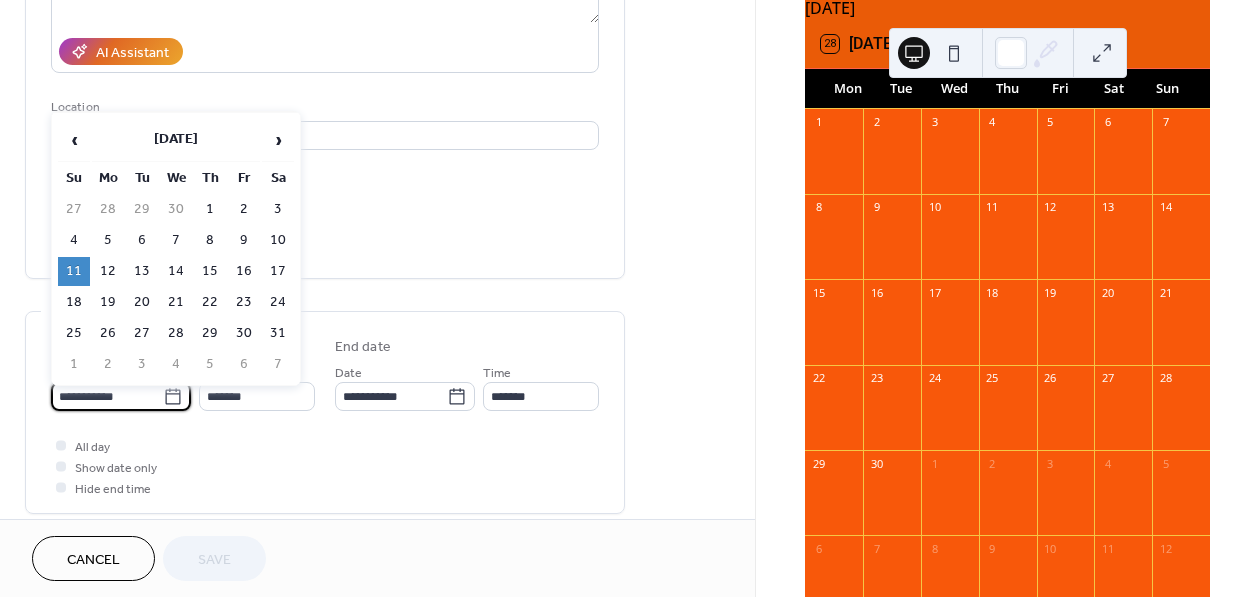 click on "**********" at bounding box center [107, 396] 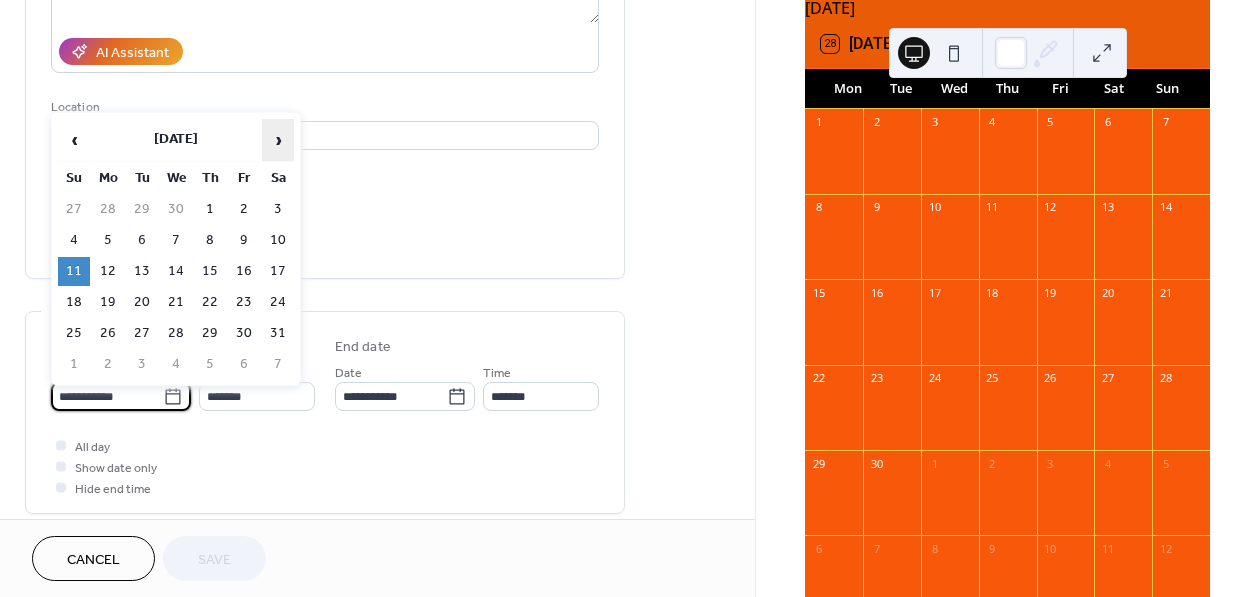 click on "›" at bounding box center [278, 140] 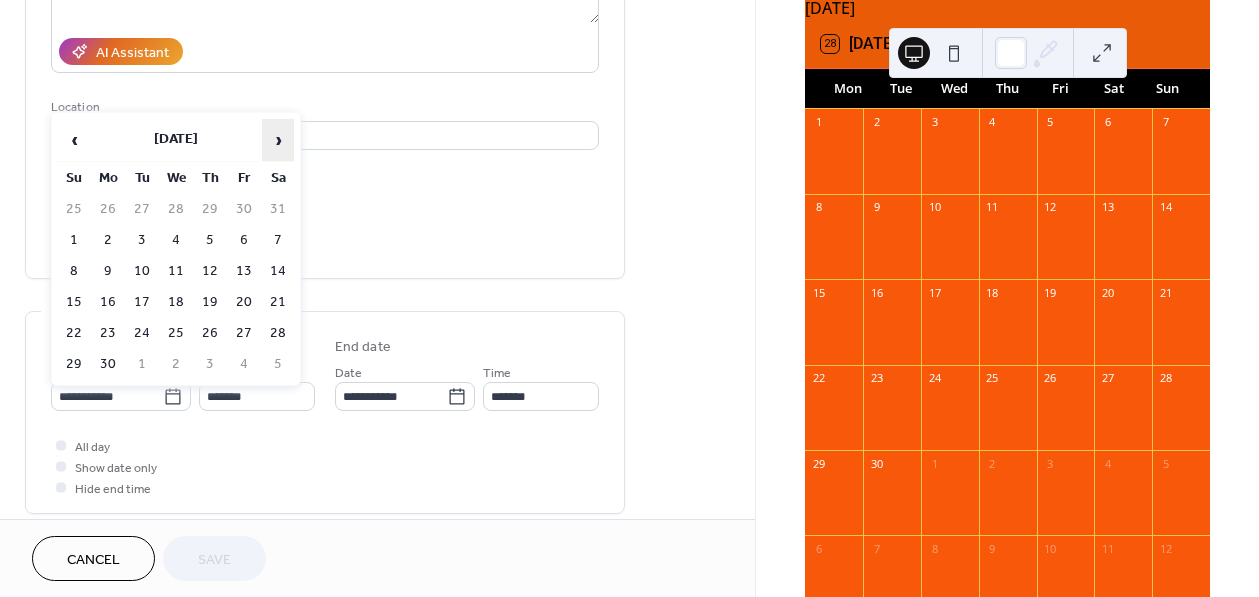 click on "›" at bounding box center [278, 140] 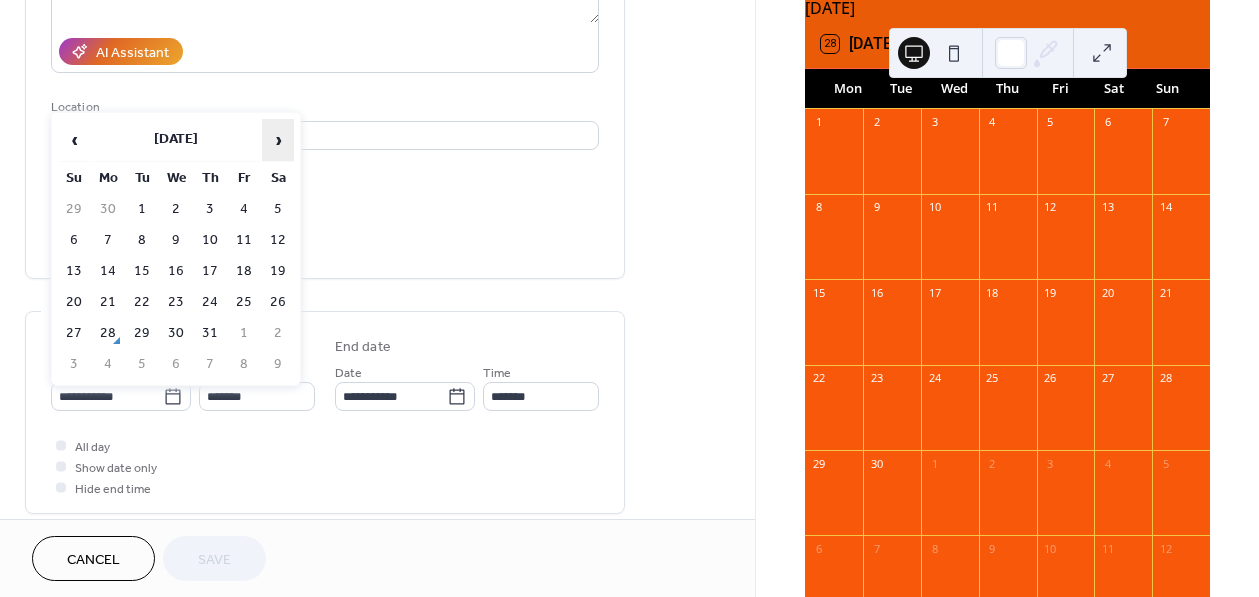 click on "›" at bounding box center [278, 140] 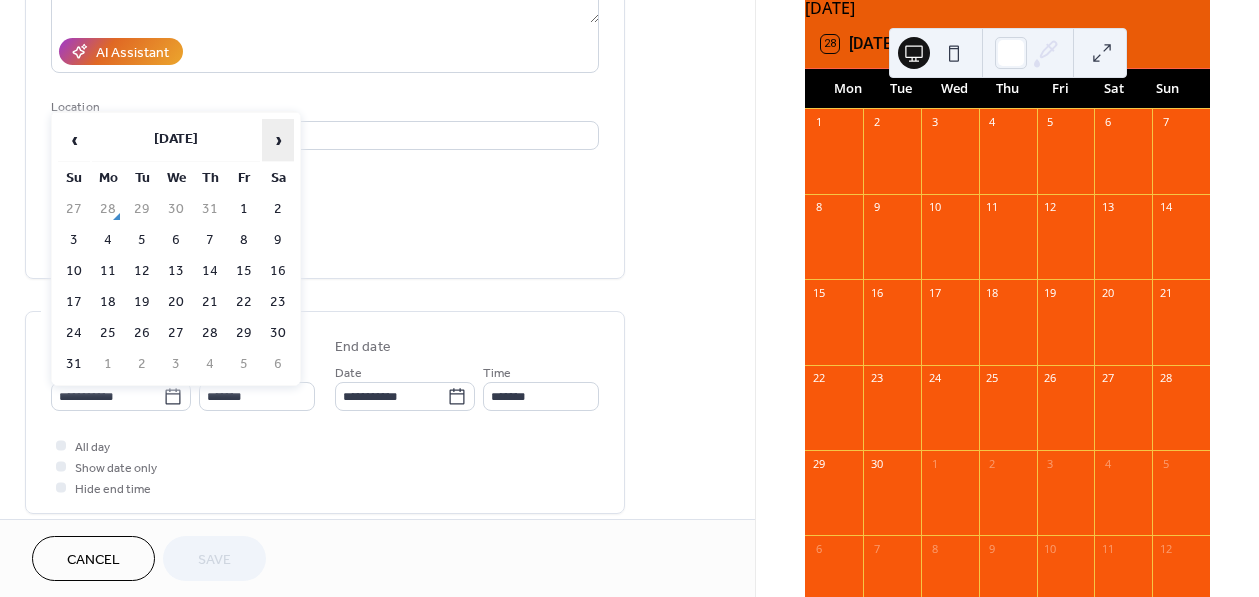 click on "›" at bounding box center (278, 140) 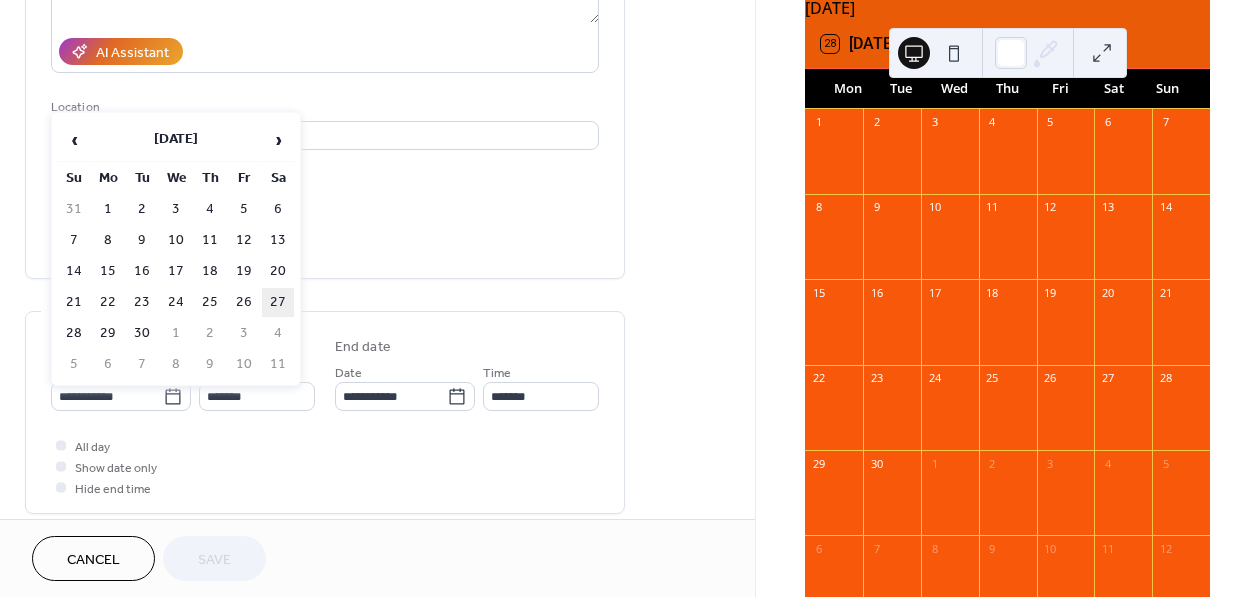 click on "27" at bounding box center (278, 302) 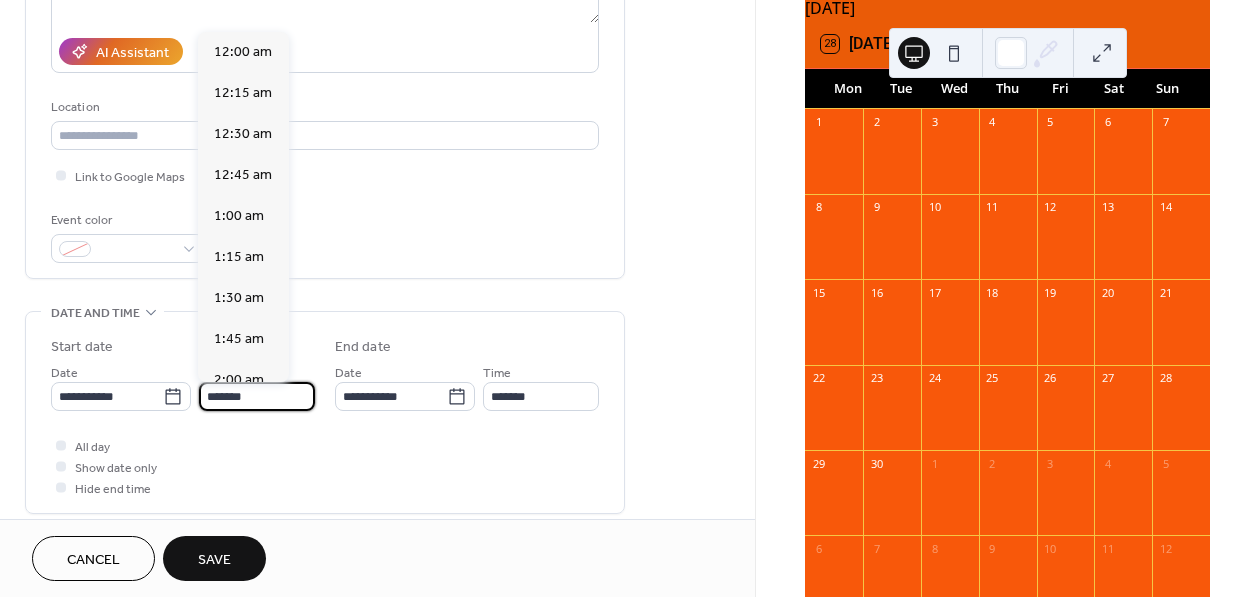 scroll, scrollTop: 2187, scrollLeft: 0, axis: vertical 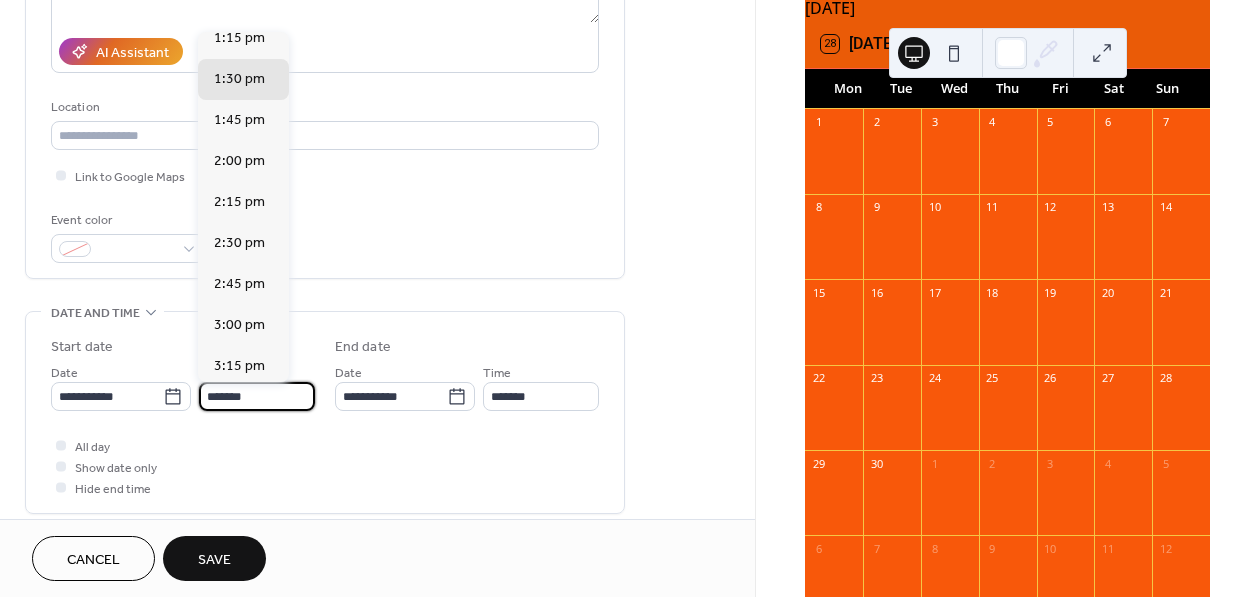 click on "*******" at bounding box center (257, 396) 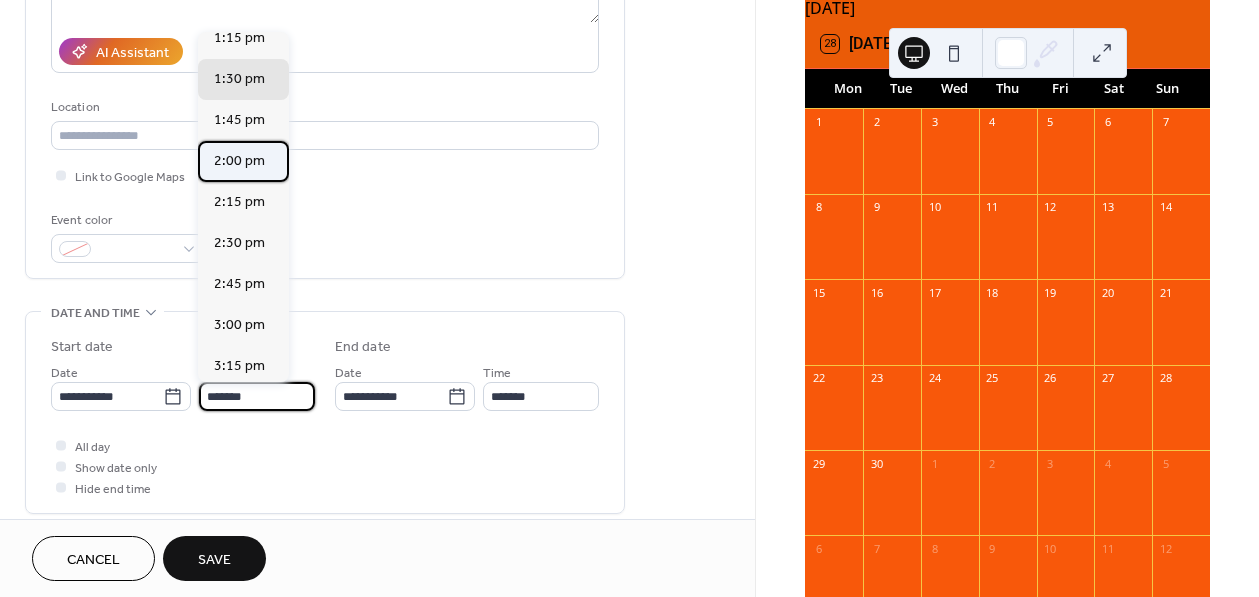 click on "2:00 pm" at bounding box center (239, 161) 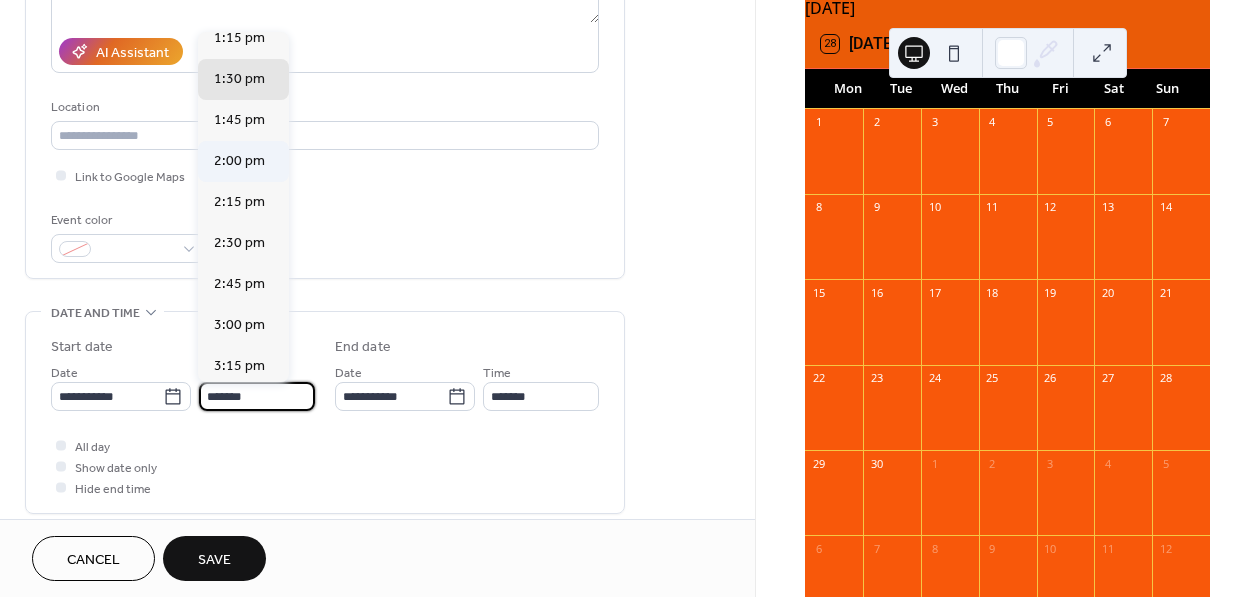 type on "*******" 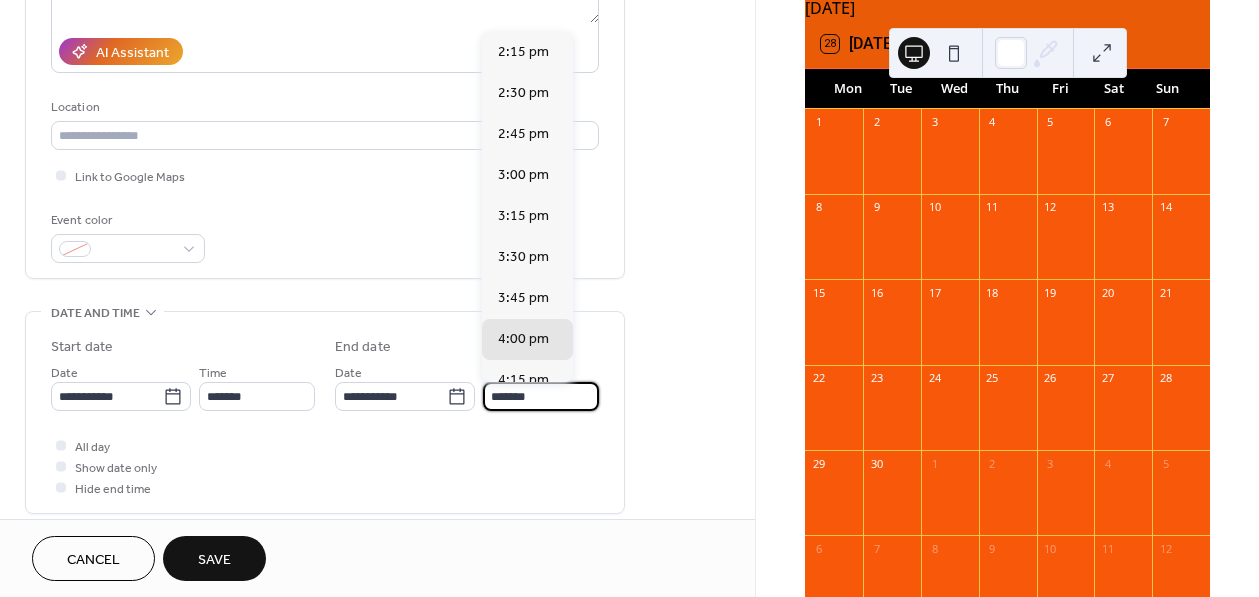click on "*******" at bounding box center [541, 396] 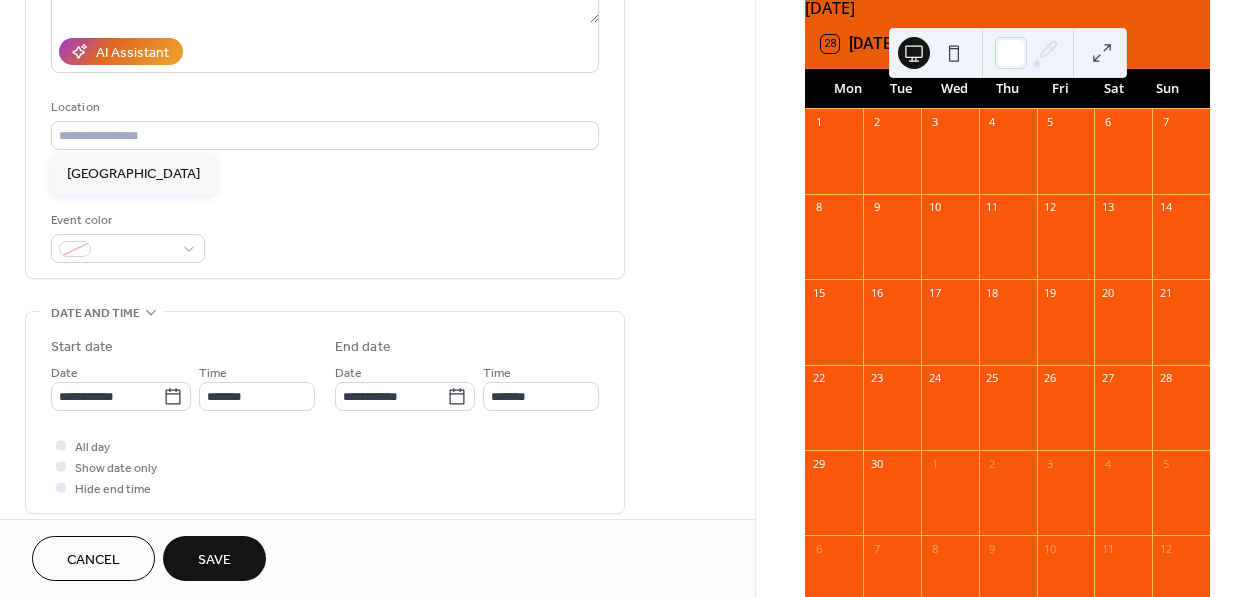 click on "Location" at bounding box center [325, 123] 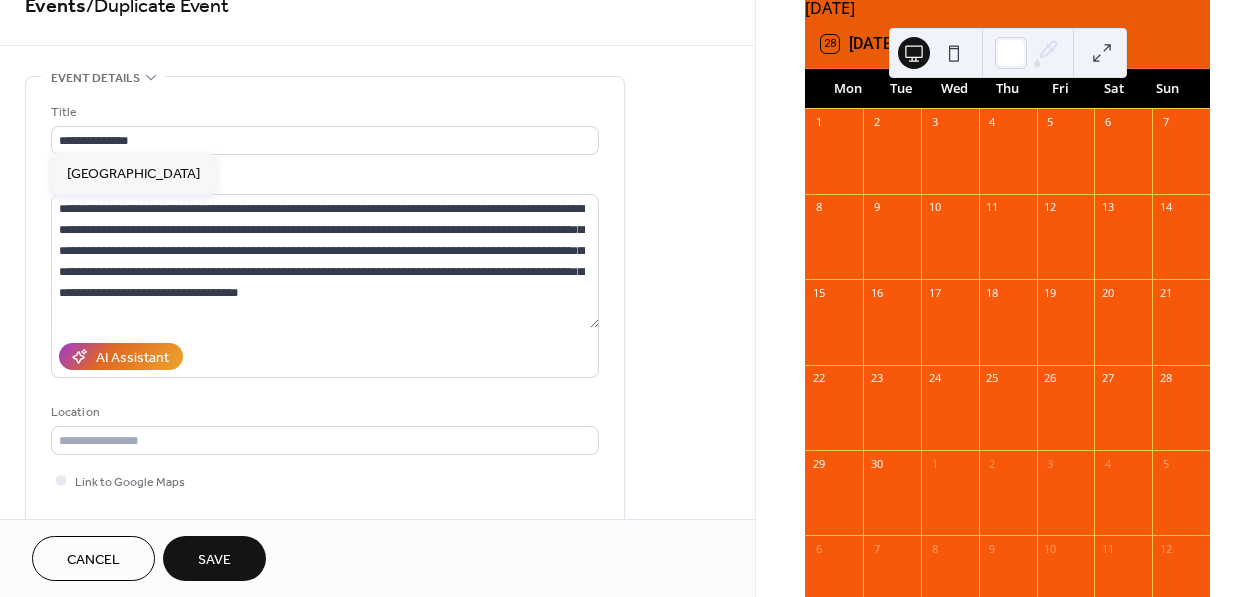 scroll, scrollTop: 0, scrollLeft: 0, axis: both 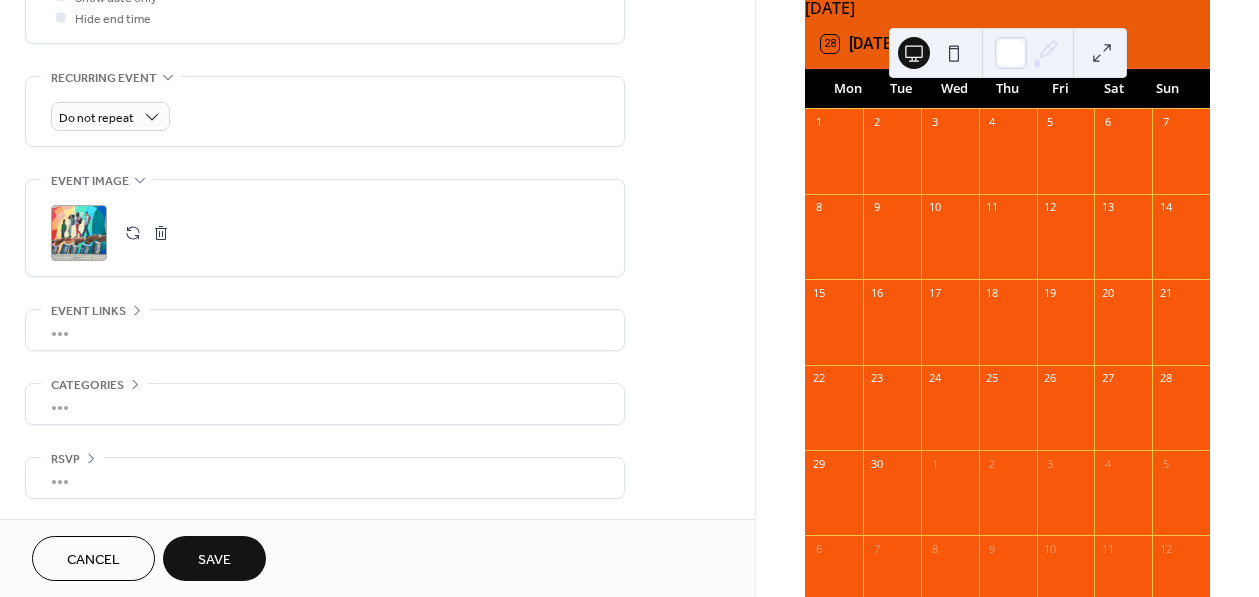 click on "Save" at bounding box center (214, 560) 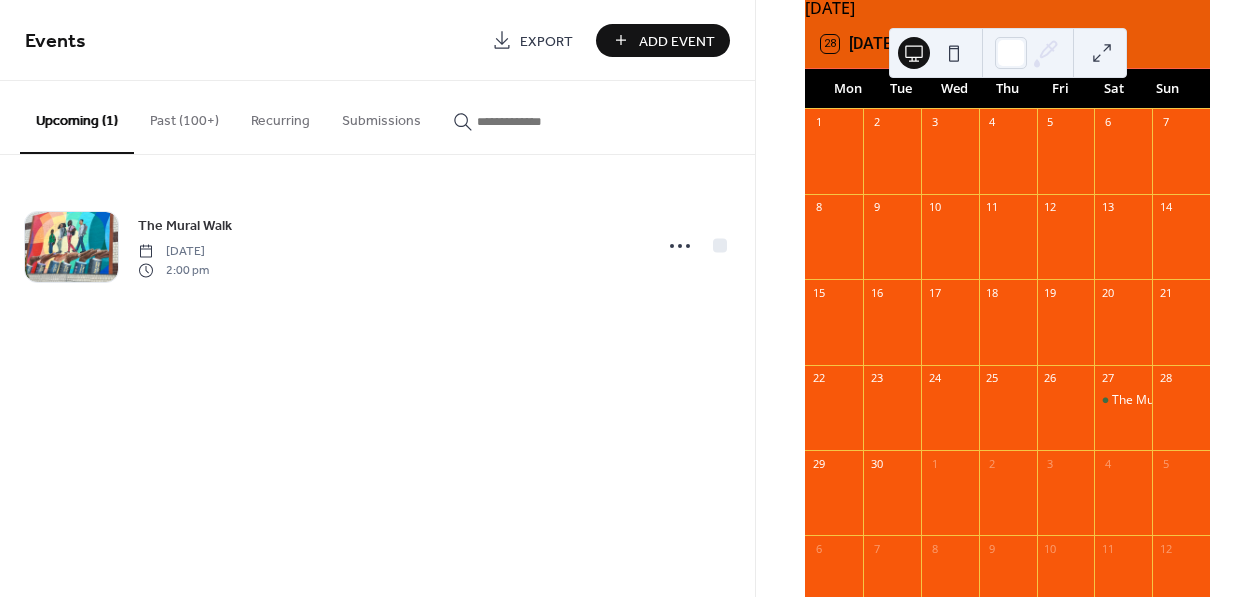 click on "Past (100+)" at bounding box center [184, 116] 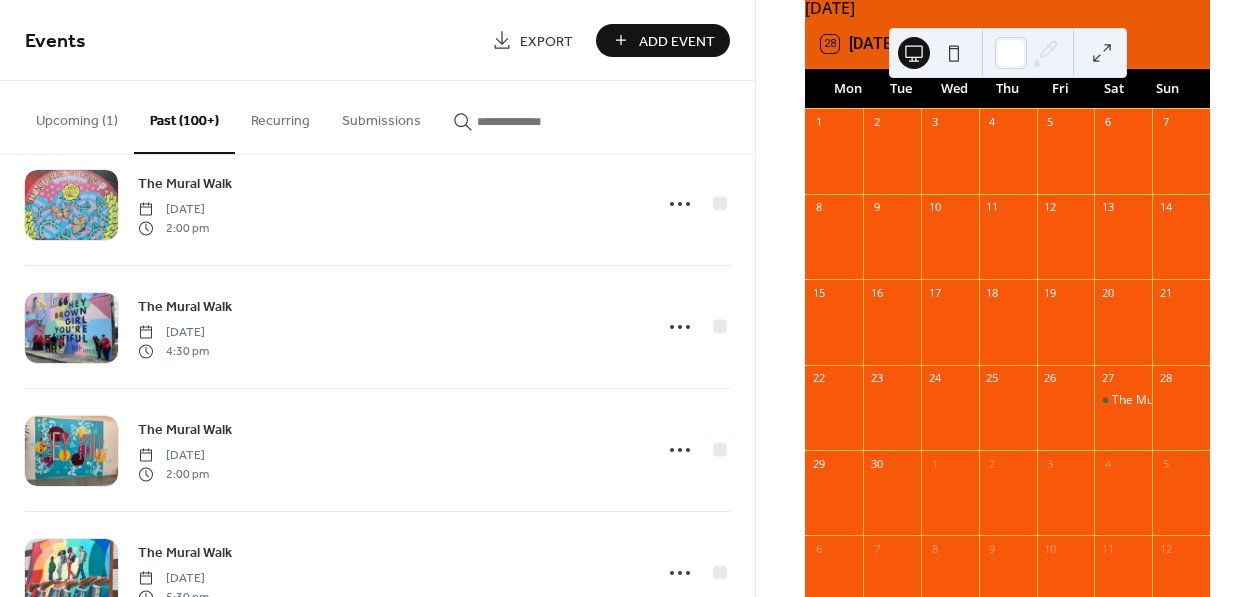 scroll, scrollTop: 527, scrollLeft: 0, axis: vertical 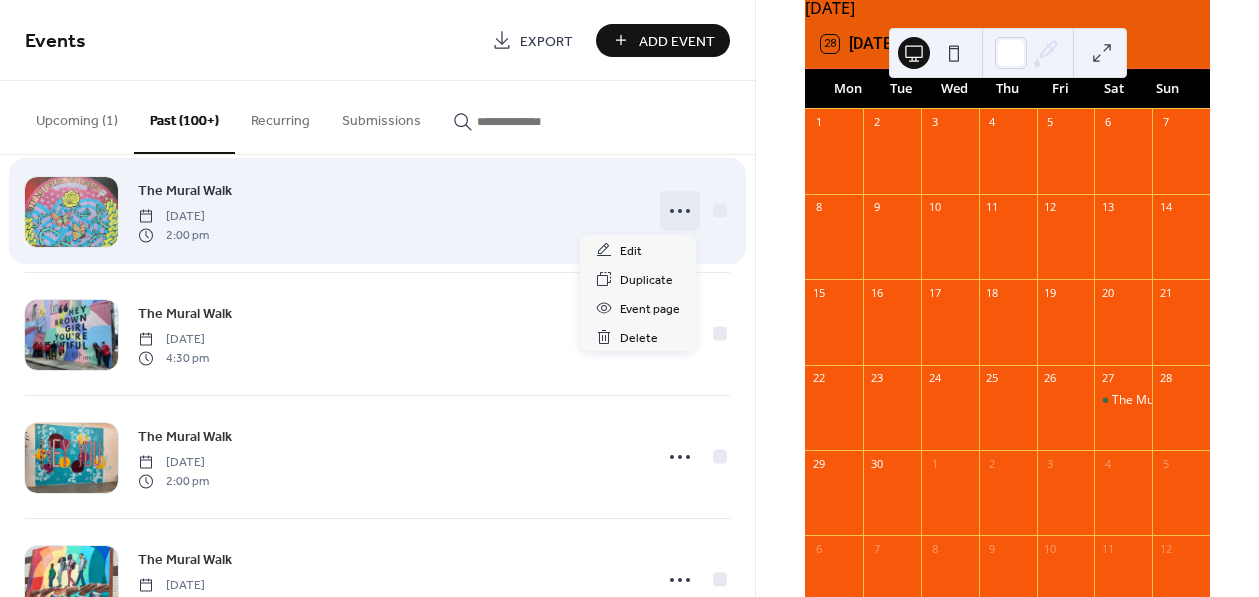 click 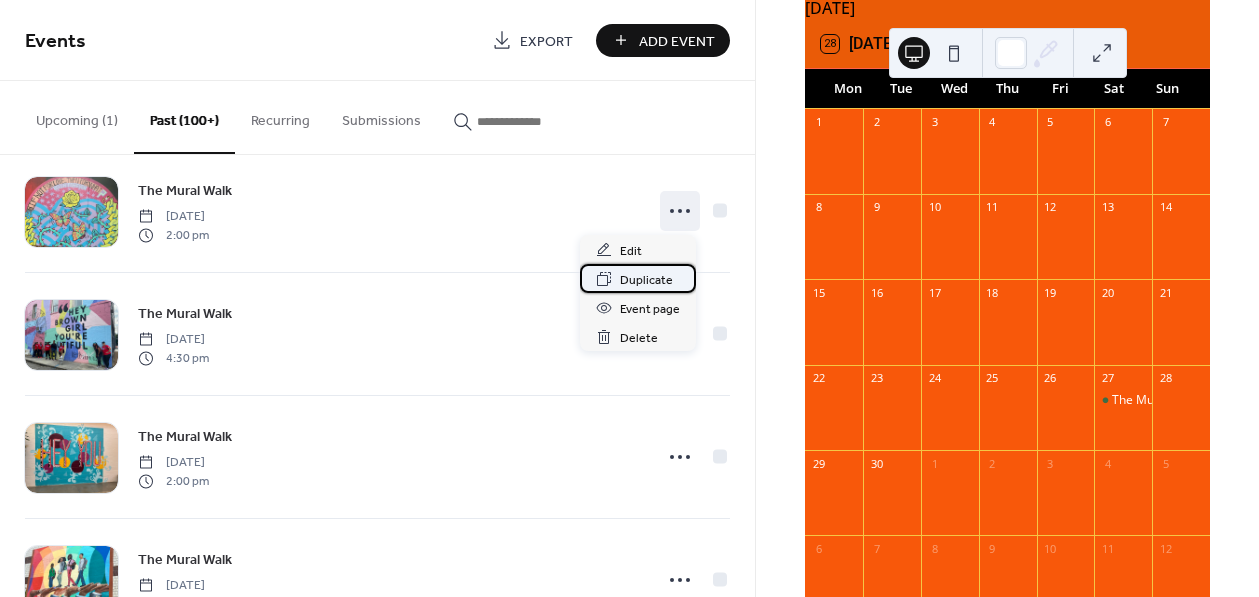 click on "Duplicate" at bounding box center [646, 280] 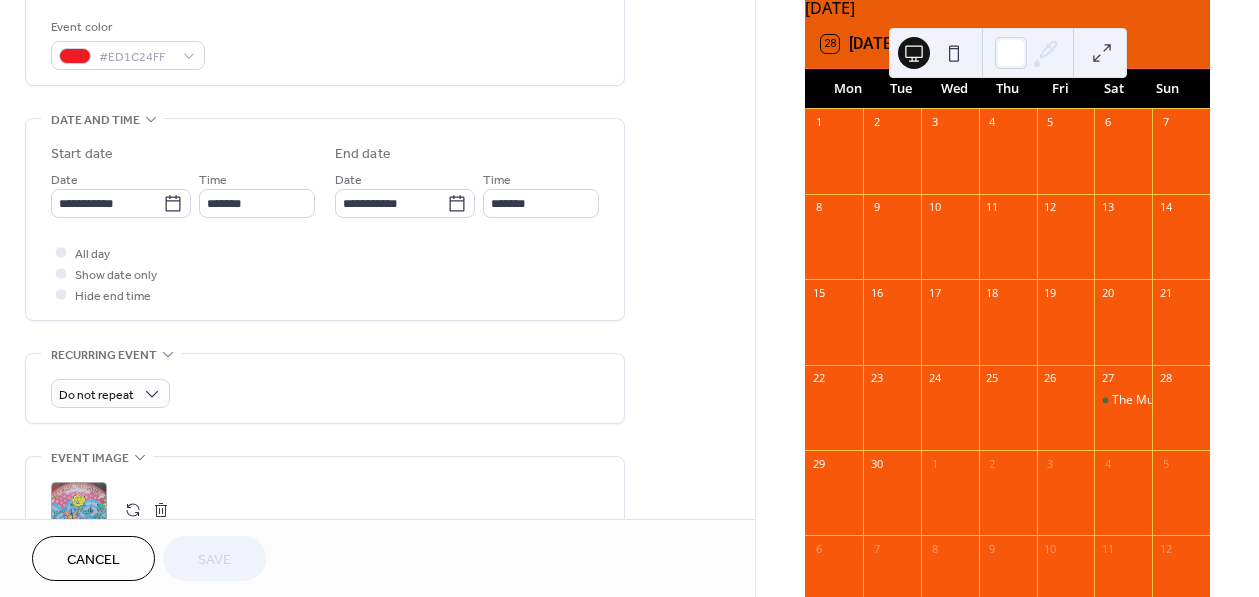 scroll, scrollTop: 596, scrollLeft: 0, axis: vertical 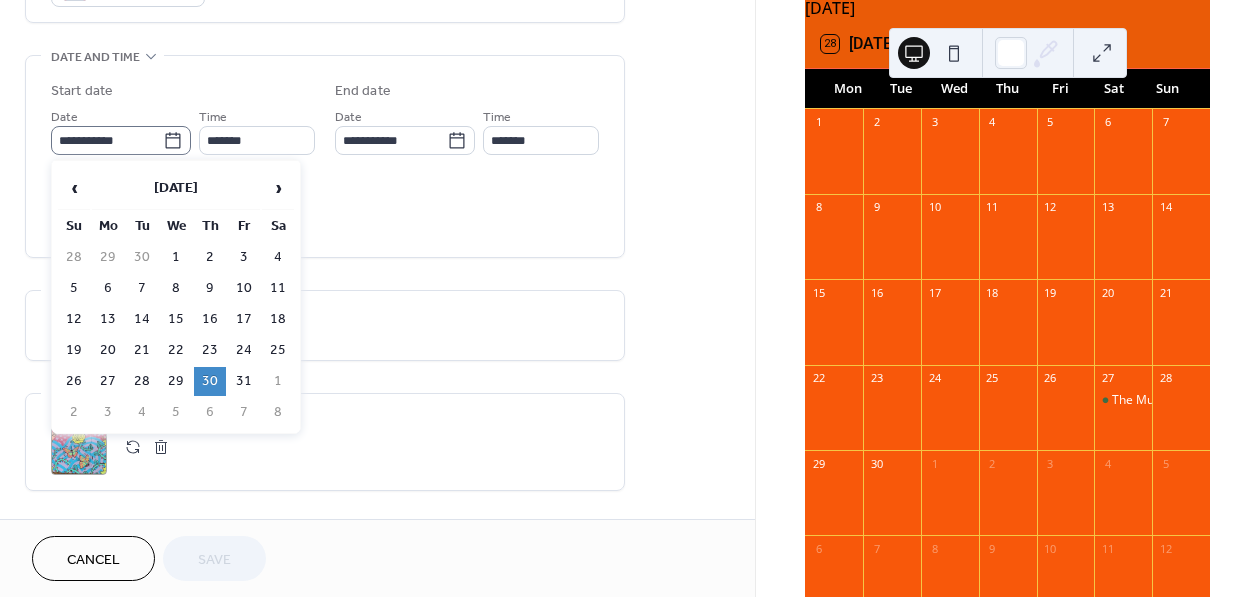 click 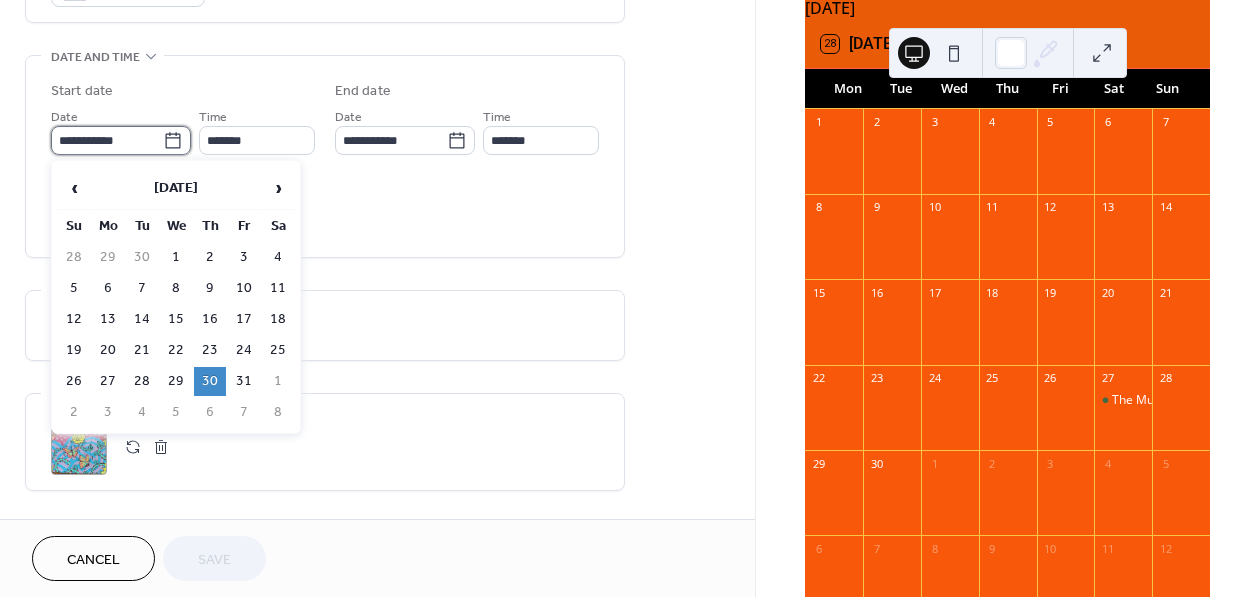 click on "**********" at bounding box center [107, 140] 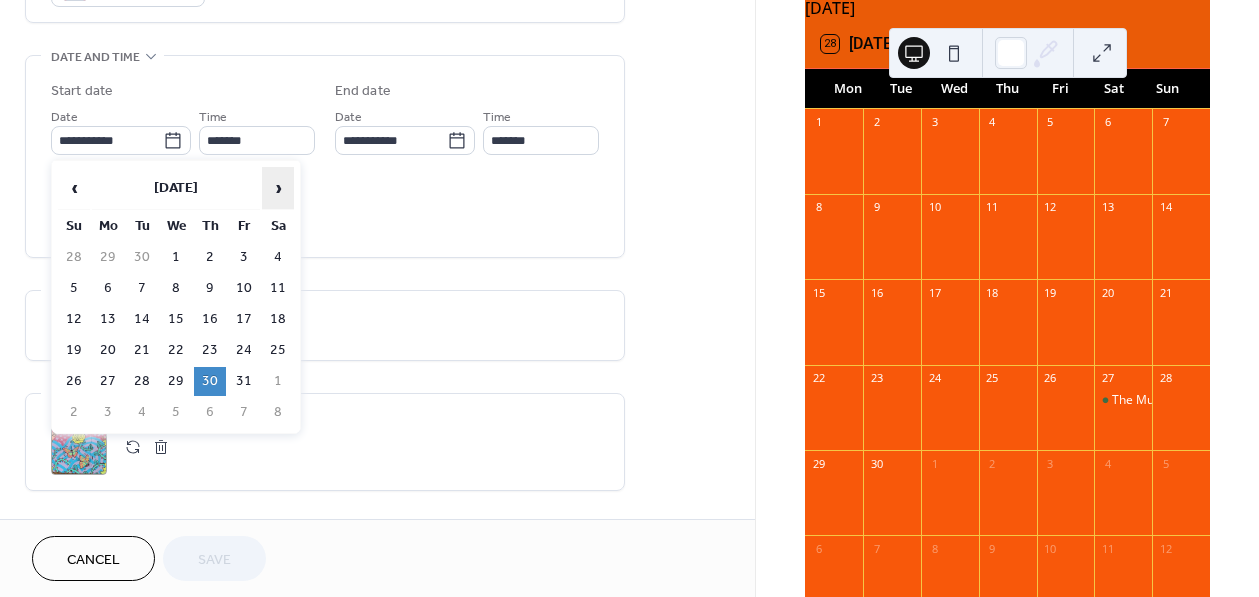 click on "›" at bounding box center (278, 188) 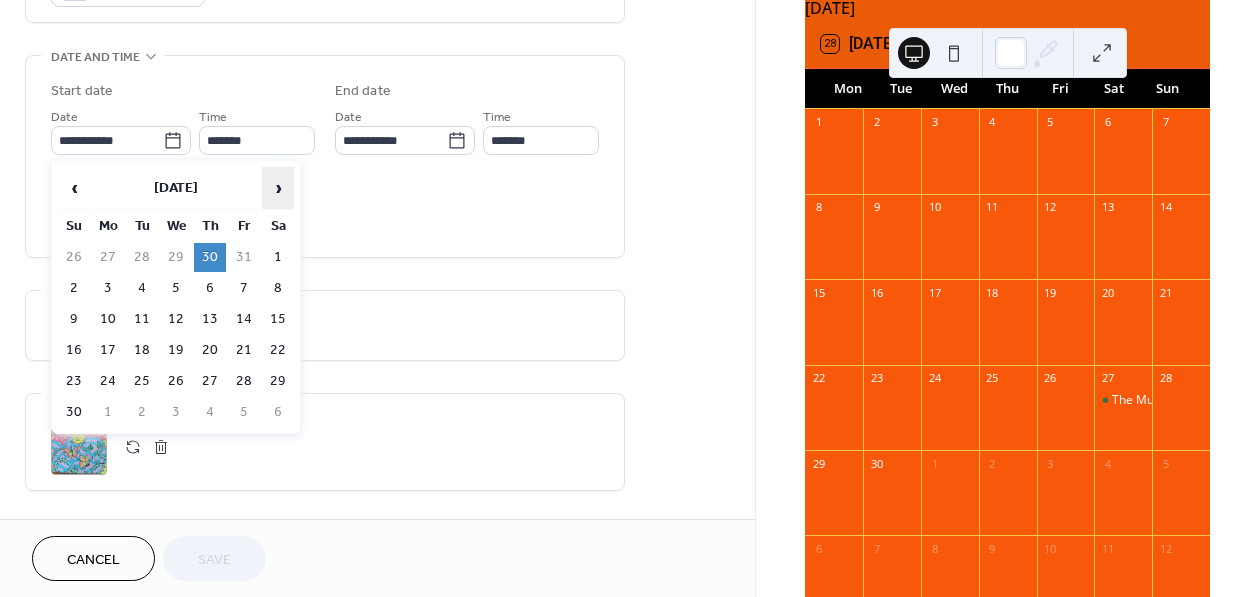 click on "›" at bounding box center (278, 188) 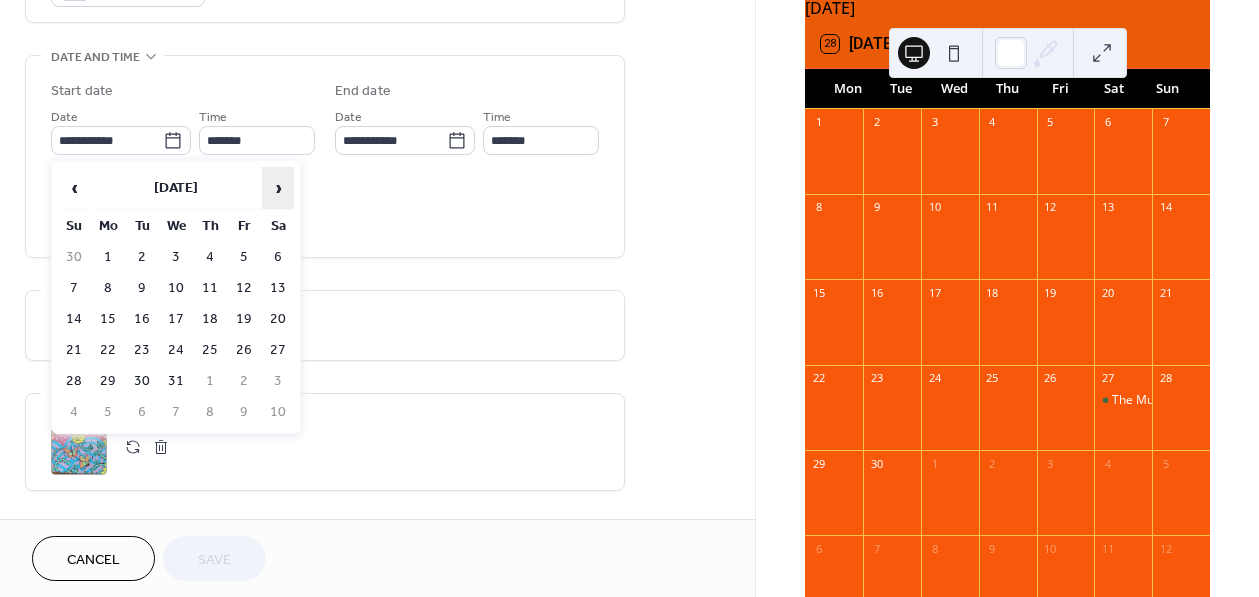 click on "›" at bounding box center (278, 188) 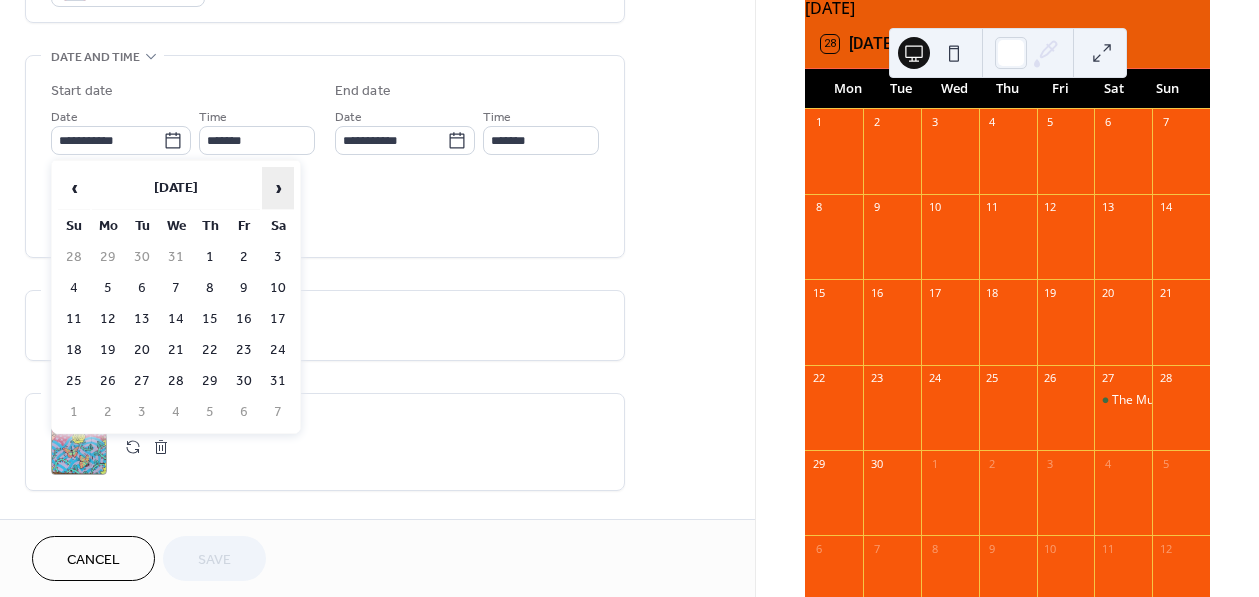 click on "›" at bounding box center (278, 188) 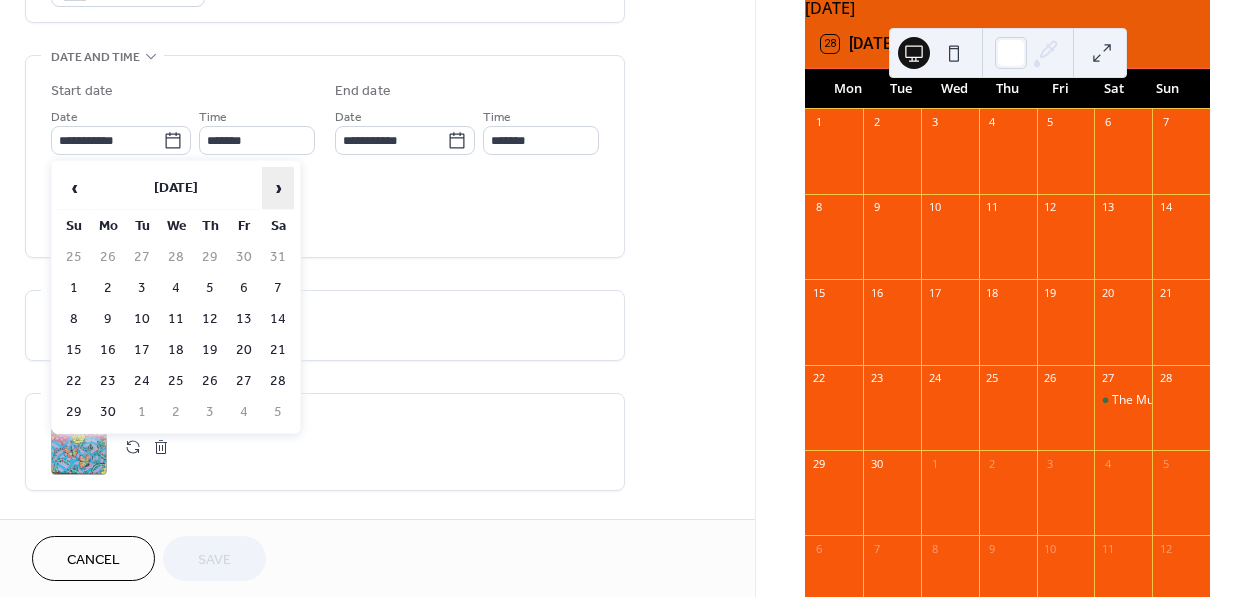 click on "›" at bounding box center (278, 188) 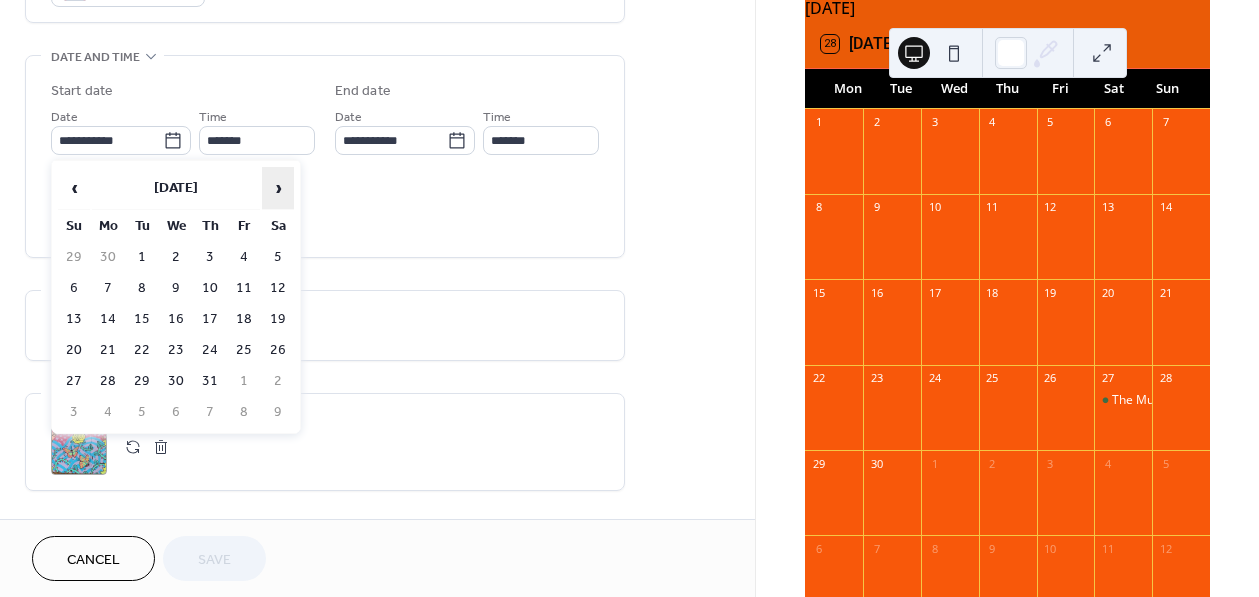 click on "›" at bounding box center (278, 188) 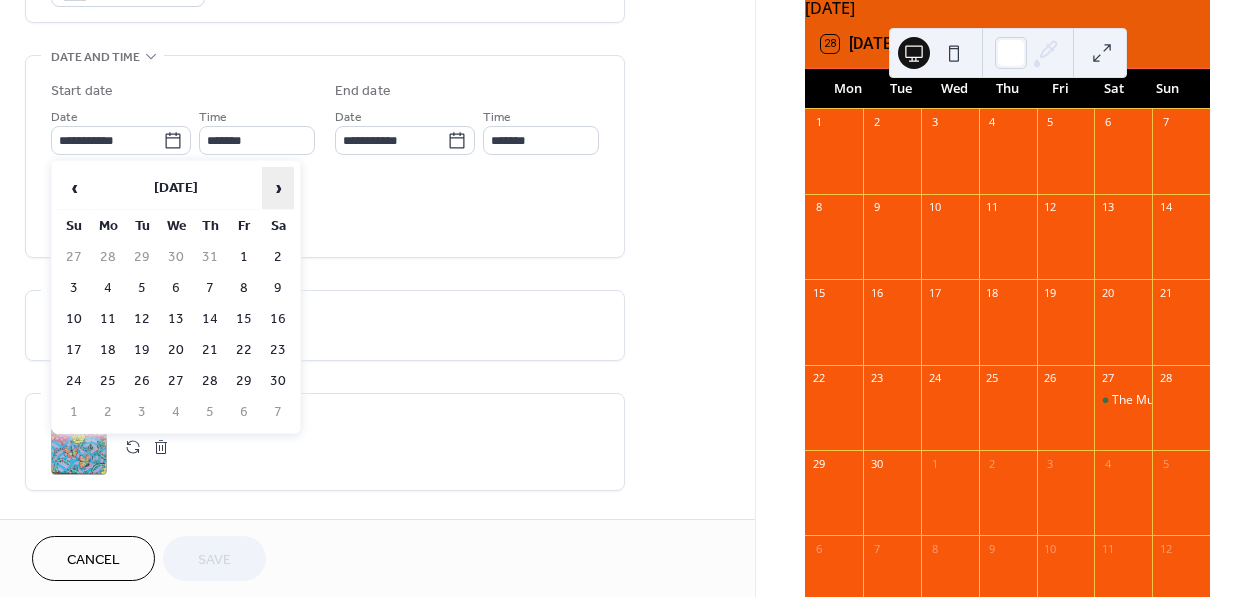 click on "›" at bounding box center (278, 188) 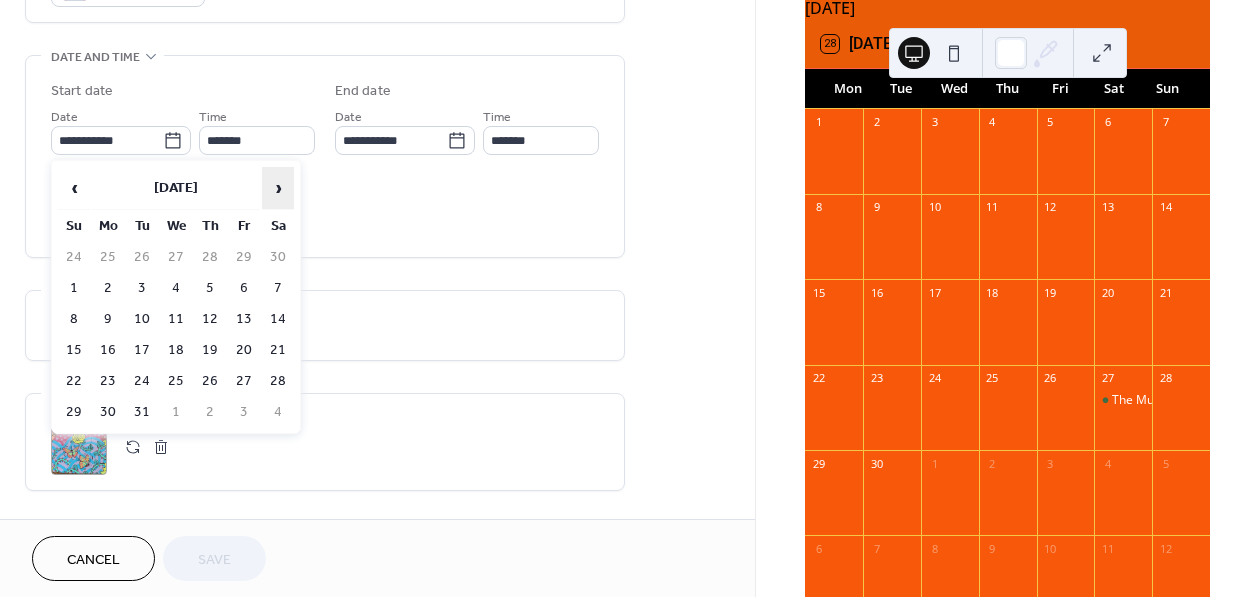 click on "›" at bounding box center [278, 188] 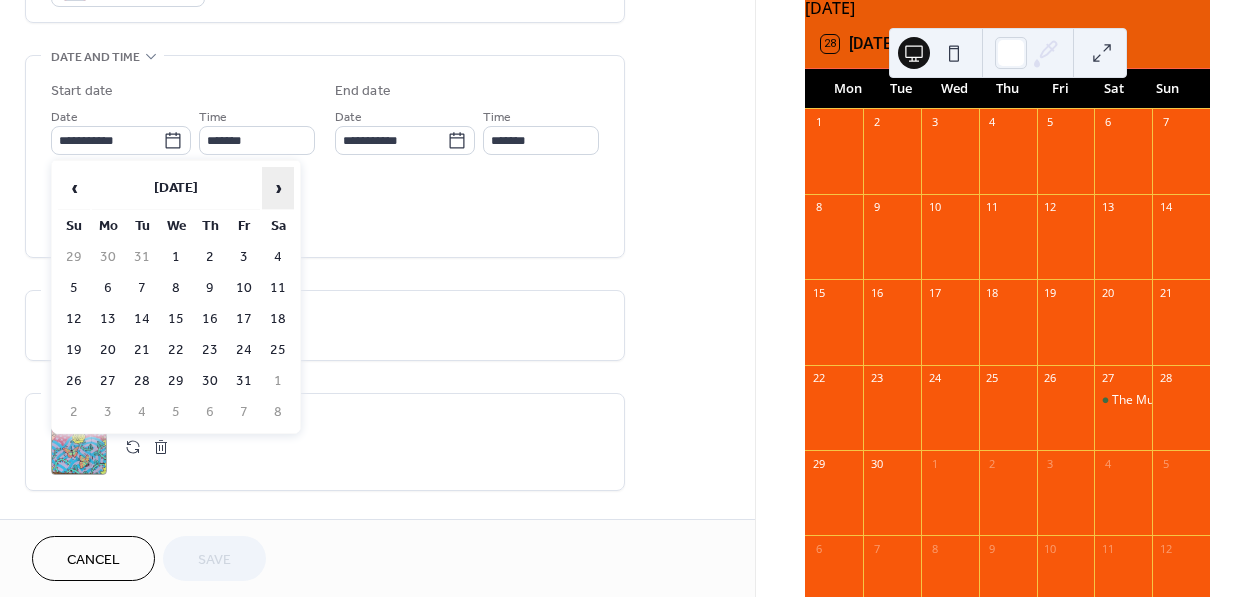 click on "›" at bounding box center [278, 188] 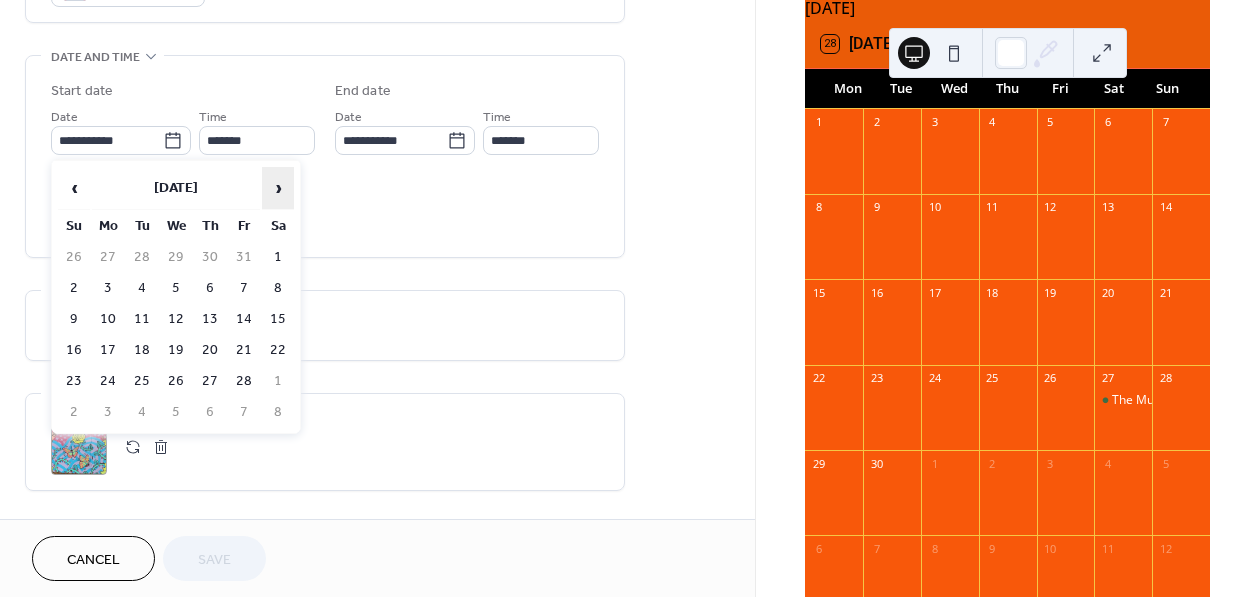 click on "›" at bounding box center (278, 188) 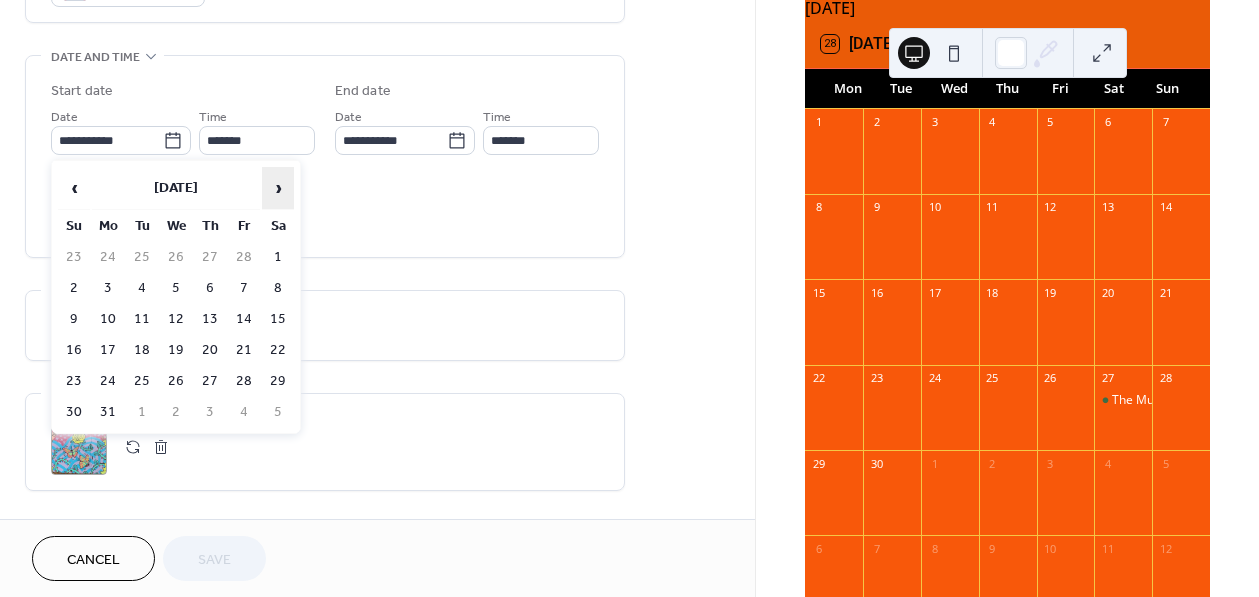 click on "›" at bounding box center [278, 188] 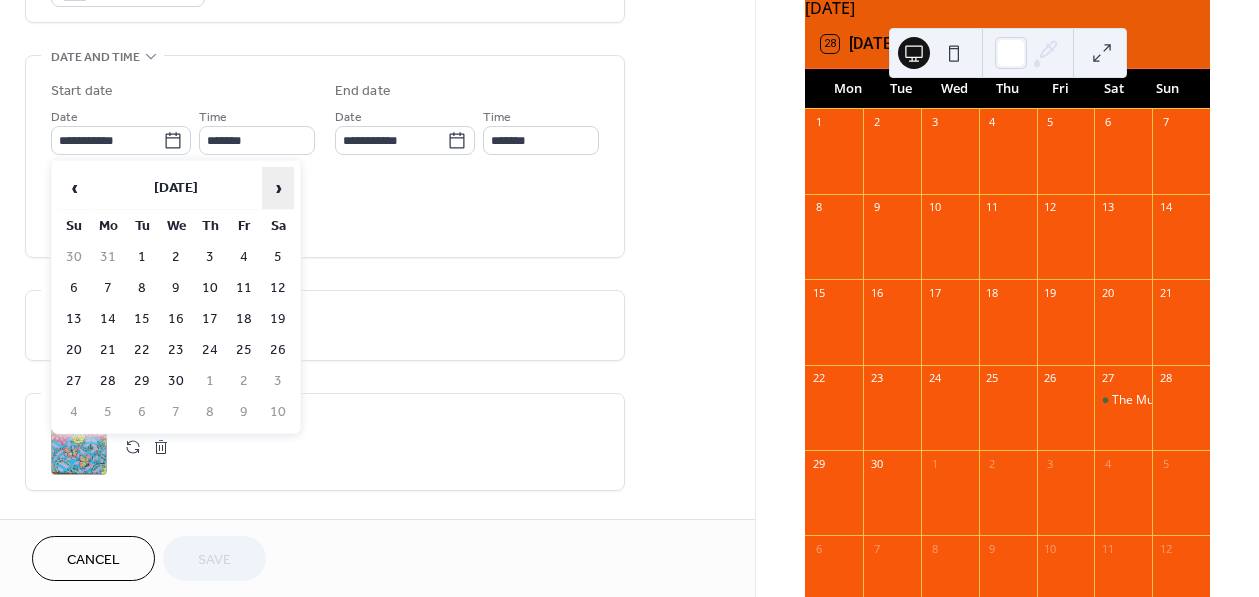 click on "›" at bounding box center [278, 188] 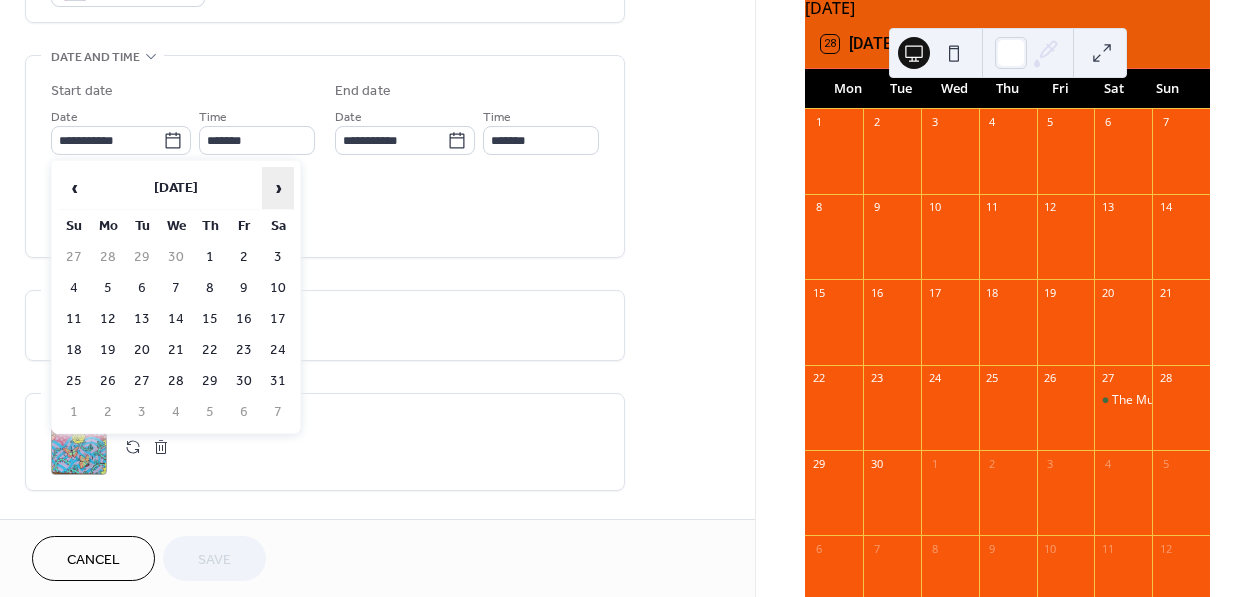click on "›" at bounding box center (278, 188) 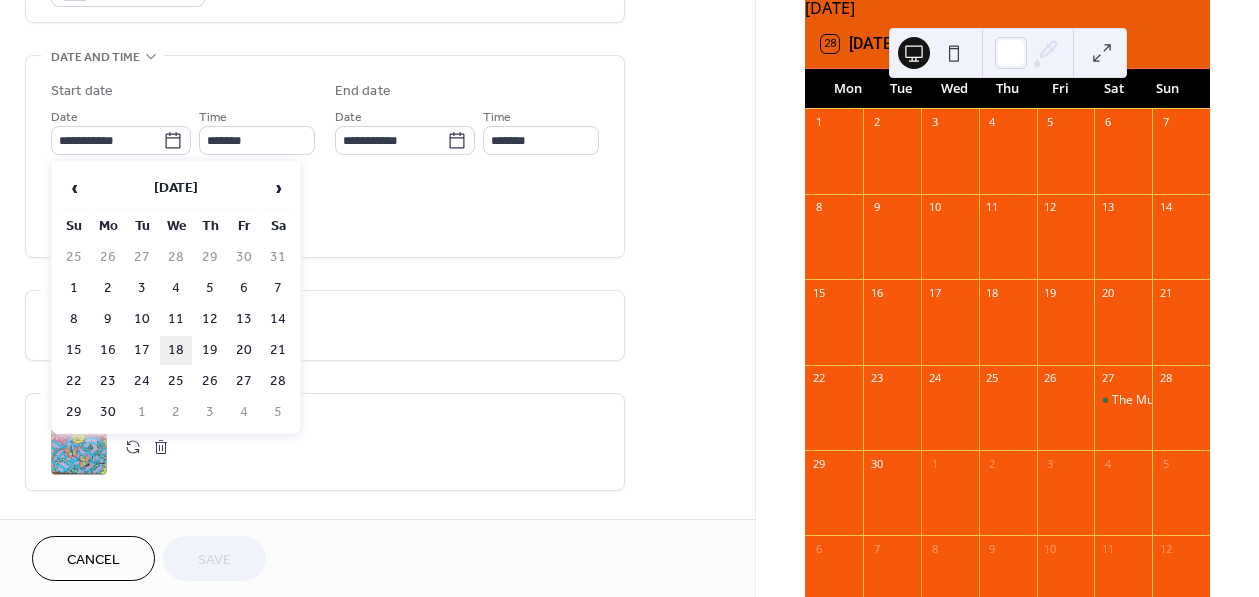 click on "18" at bounding box center [176, 350] 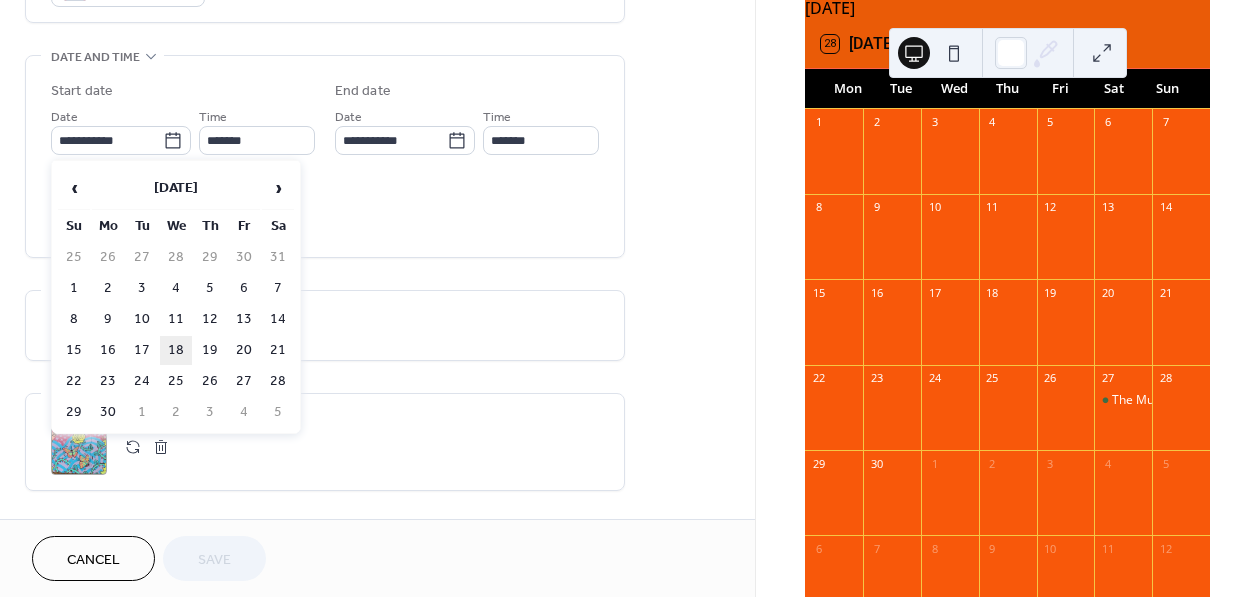 type on "**********" 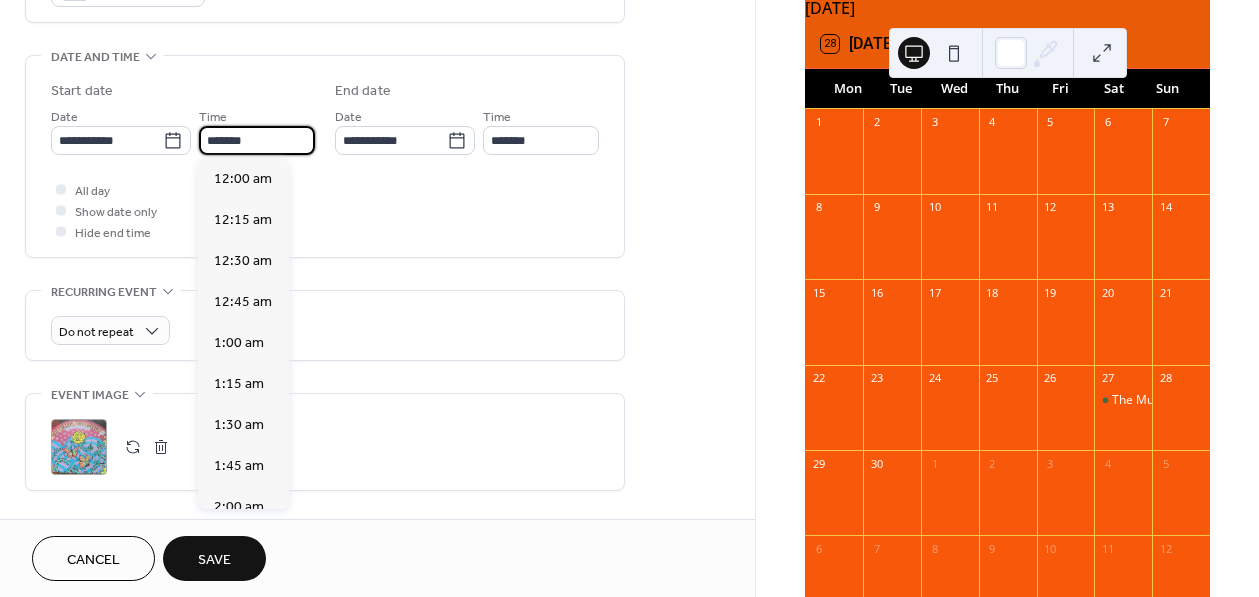click on "*******" at bounding box center (257, 140) 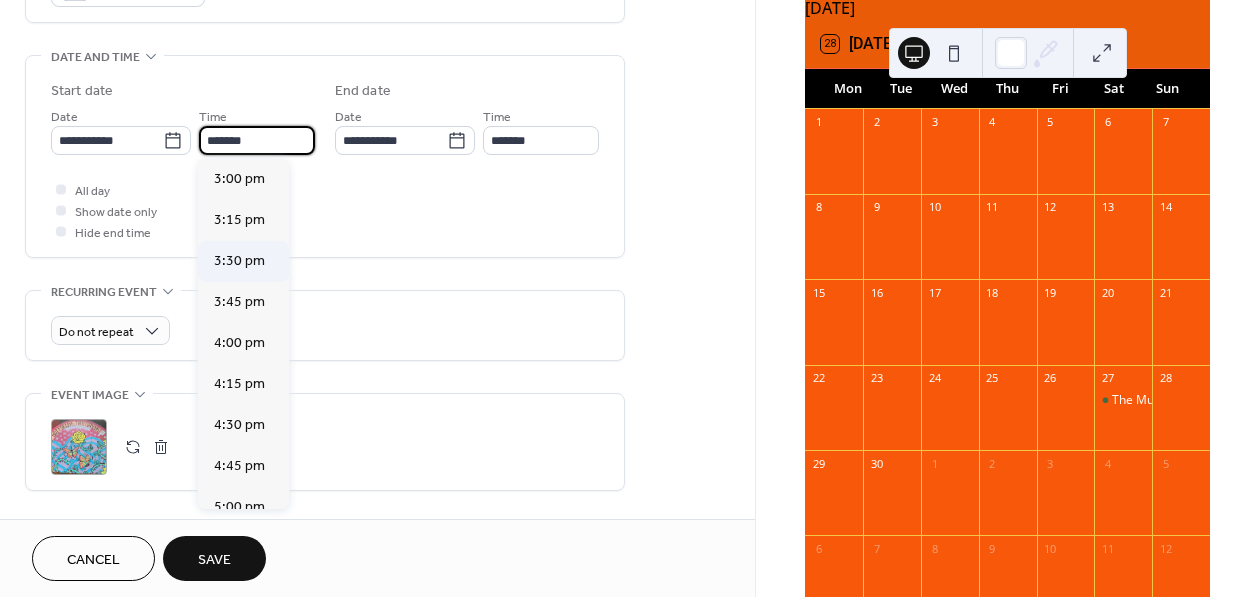 scroll, scrollTop: 2459, scrollLeft: 0, axis: vertical 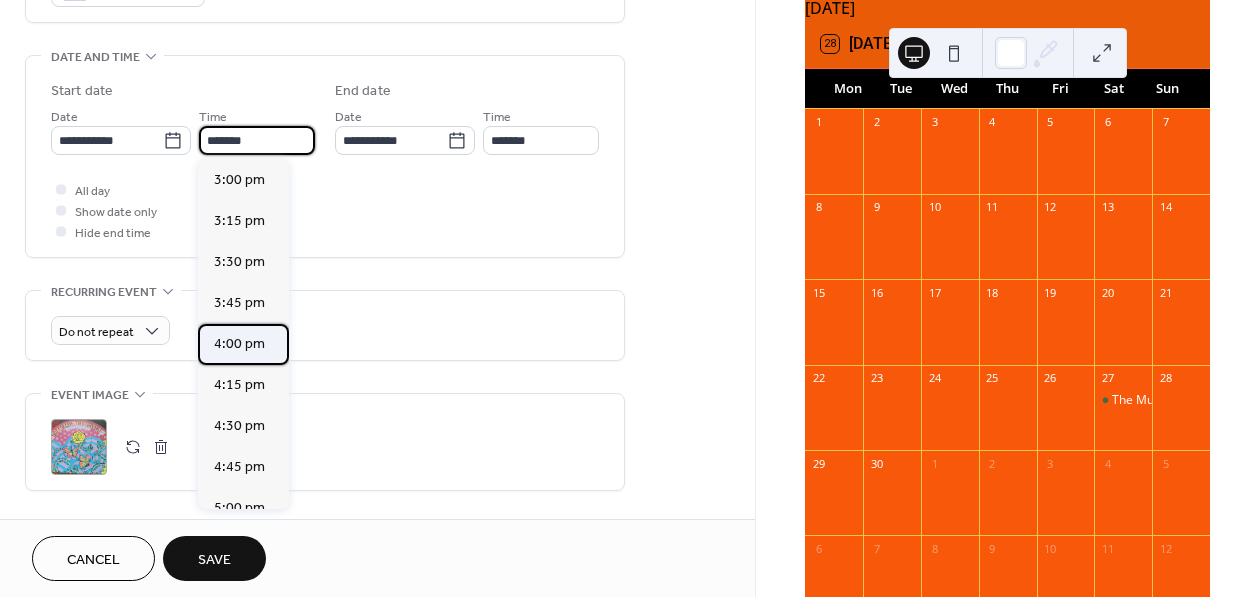 click on "4:00 pm" at bounding box center (239, 344) 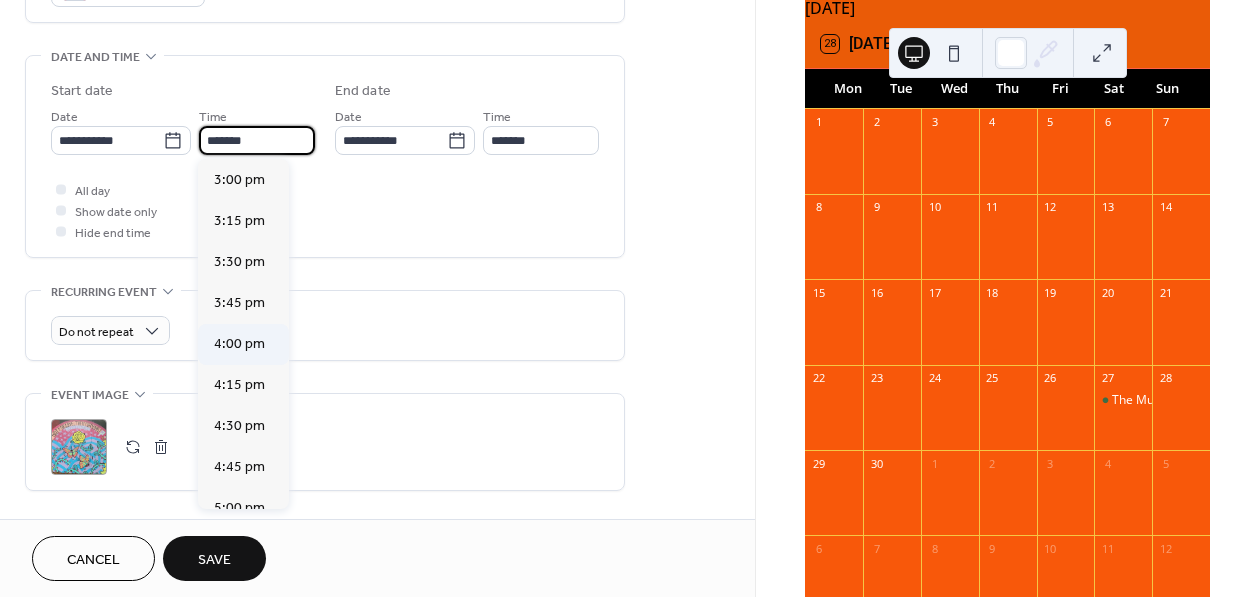 type on "*******" 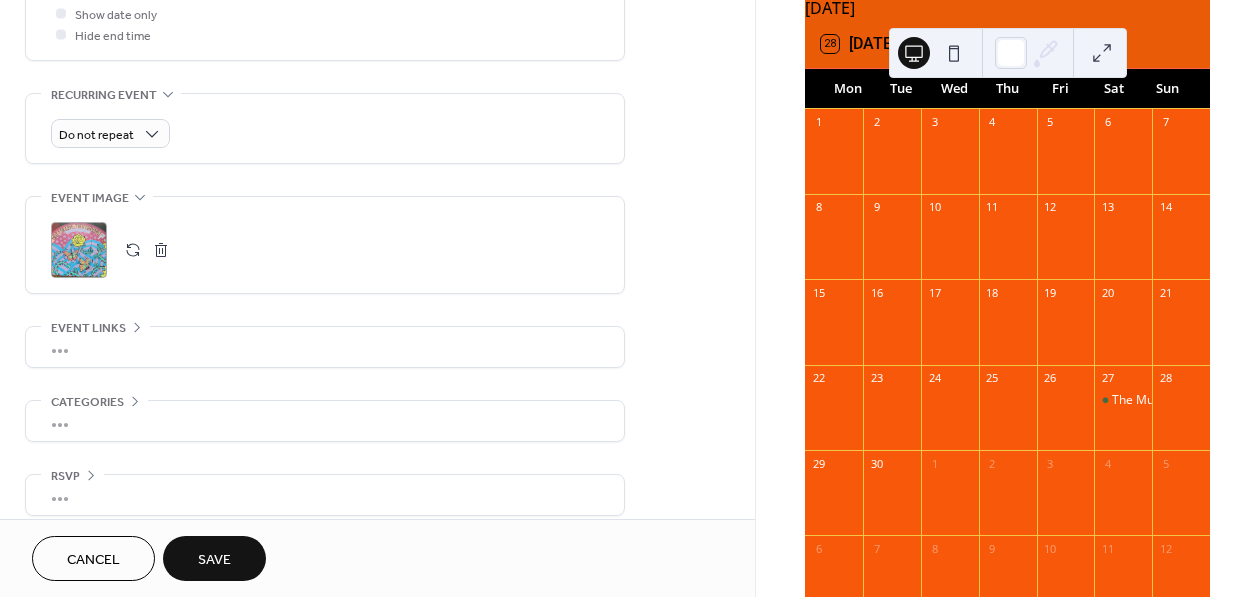 scroll, scrollTop: 810, scrollLeft: 0, axis: vertical 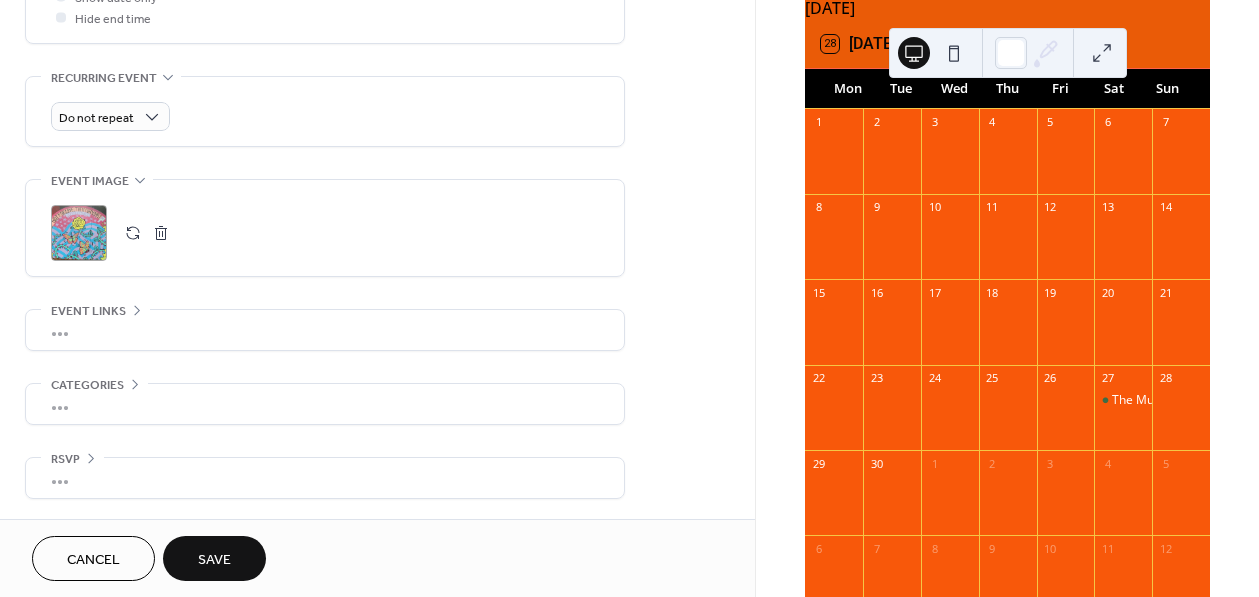 click on "Save" at bounding box center (214, 560) 